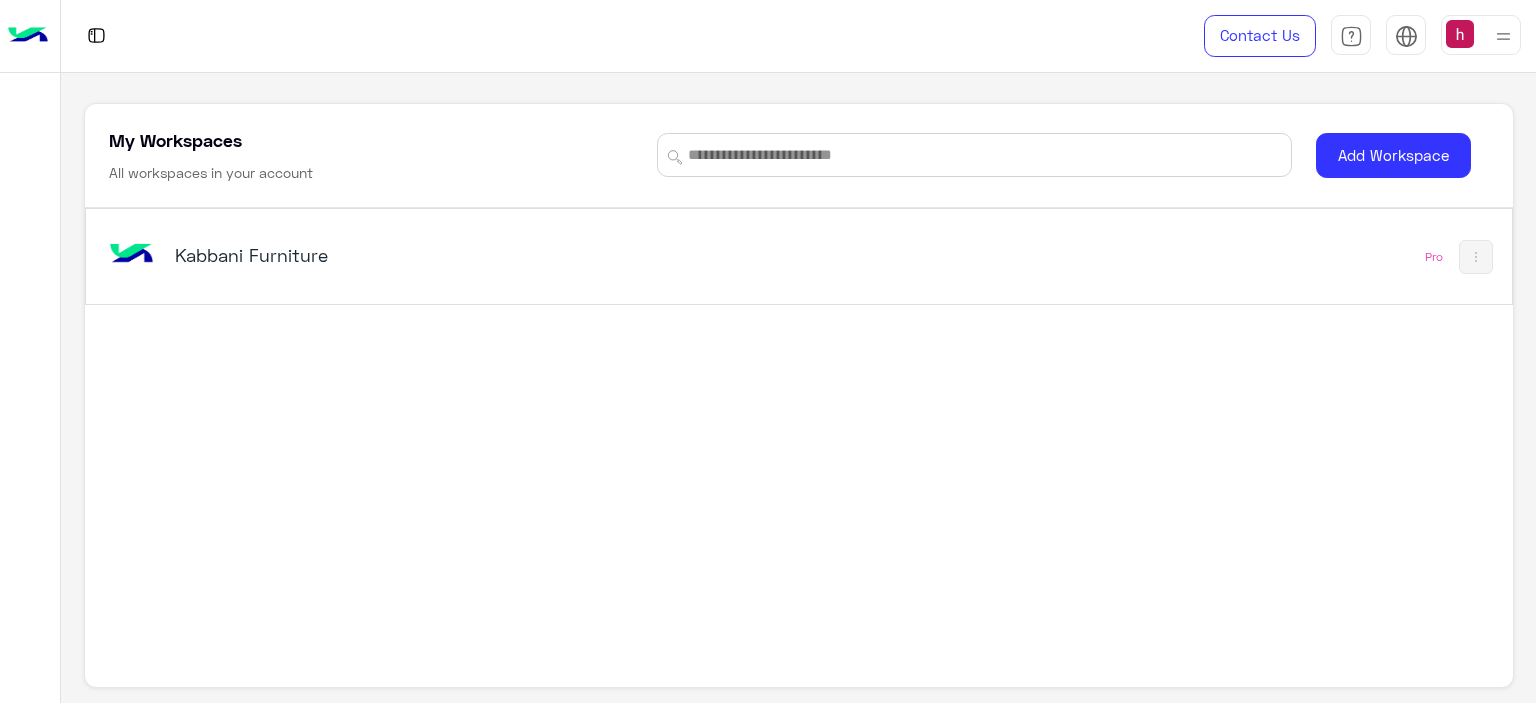 scroll, scrollTop: 0, scrollLeft: 0, axis: both 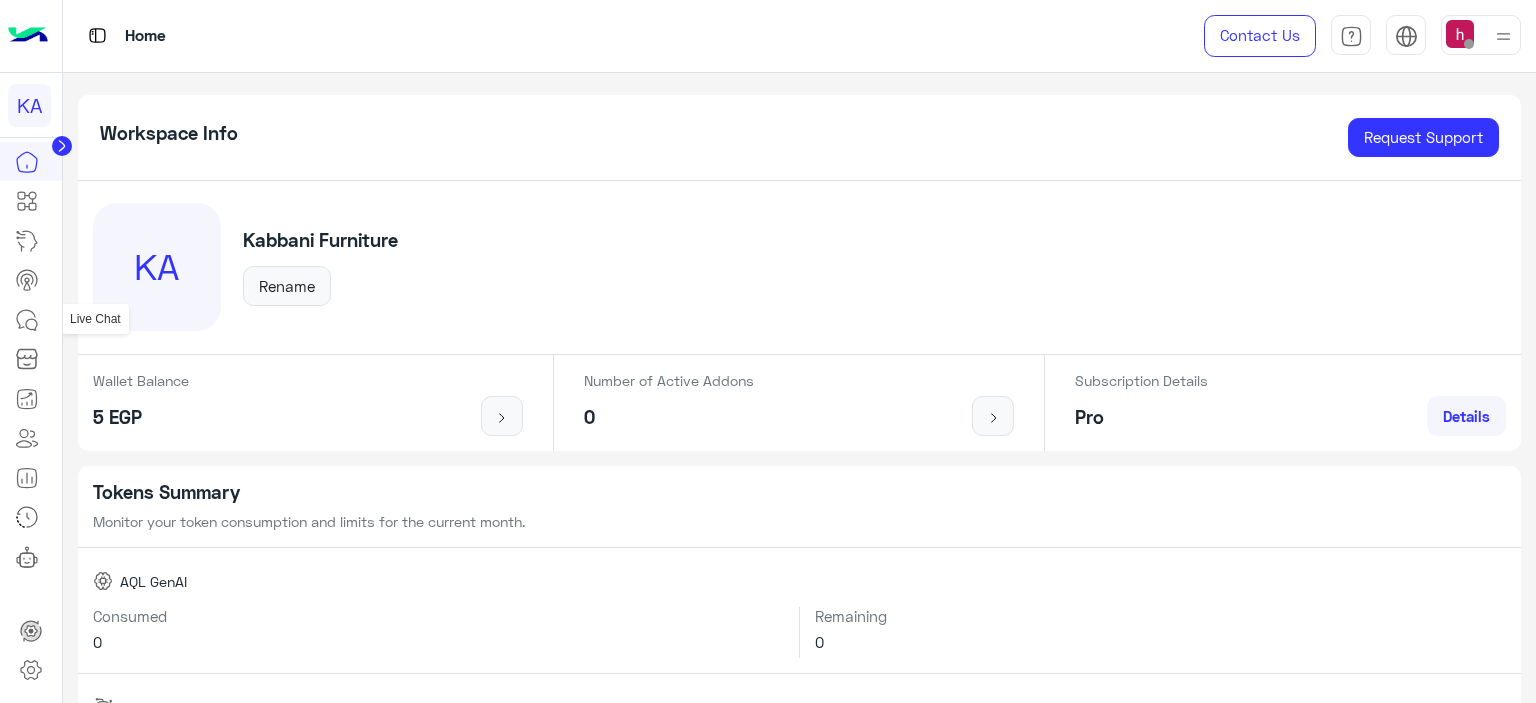 click 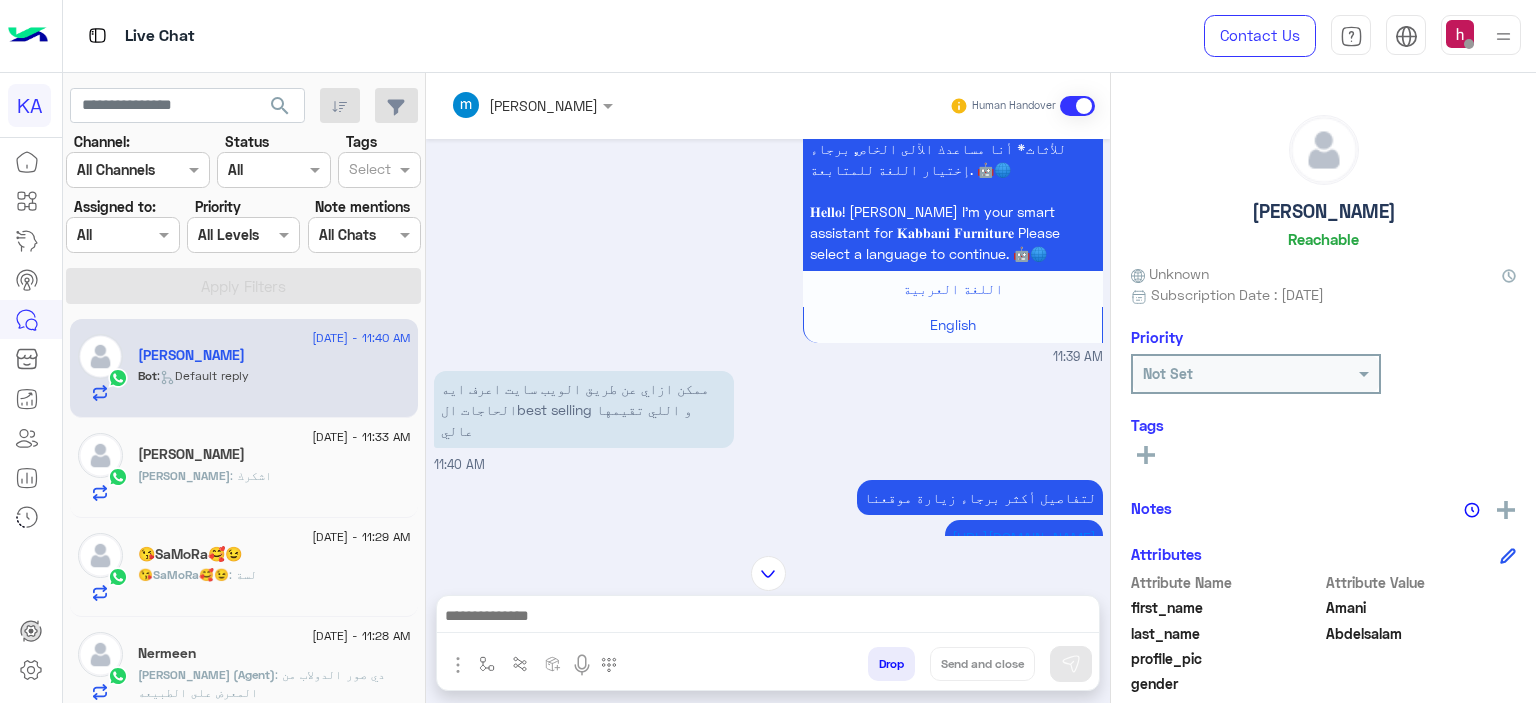 scroll, scrollTop: 138, scrollLeft: 0, axis: vertical 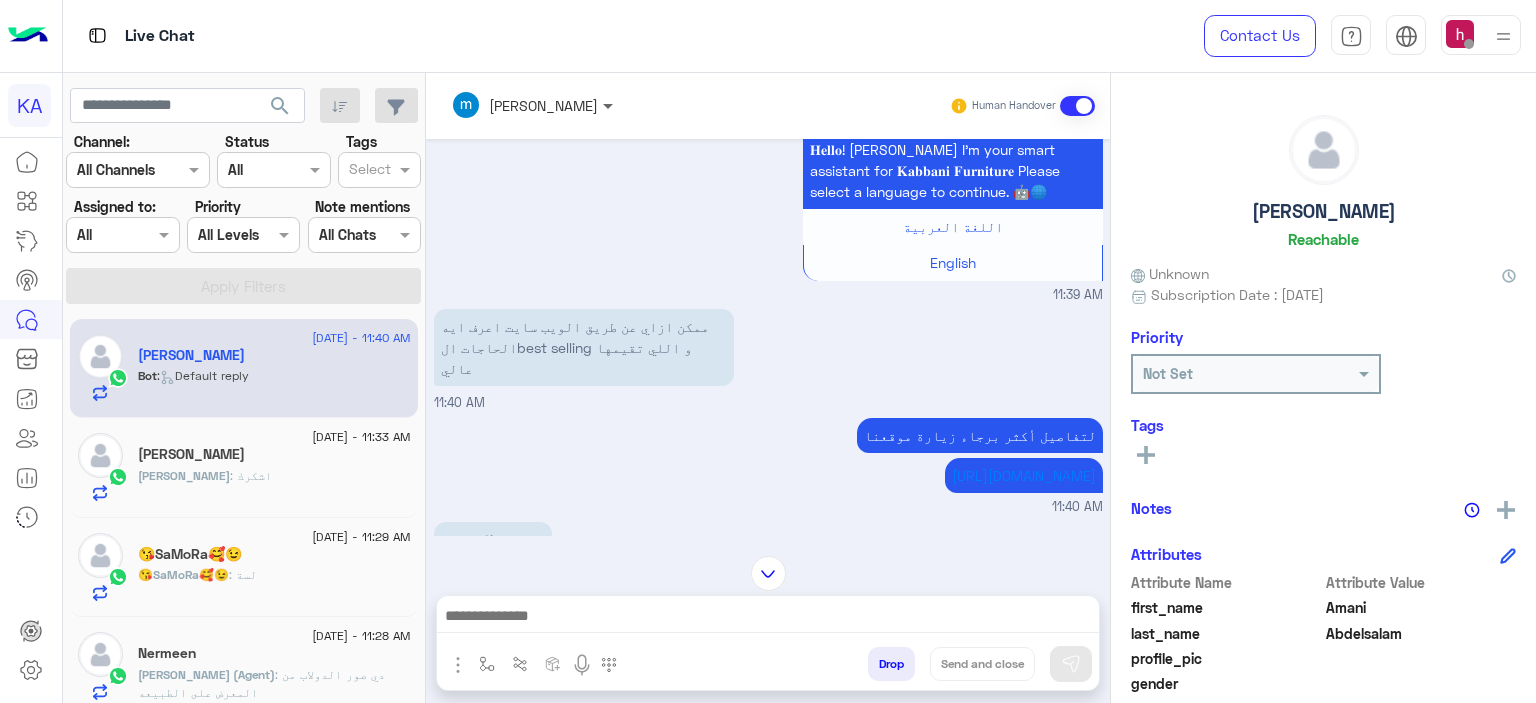 click at bounding box center [610, 105] 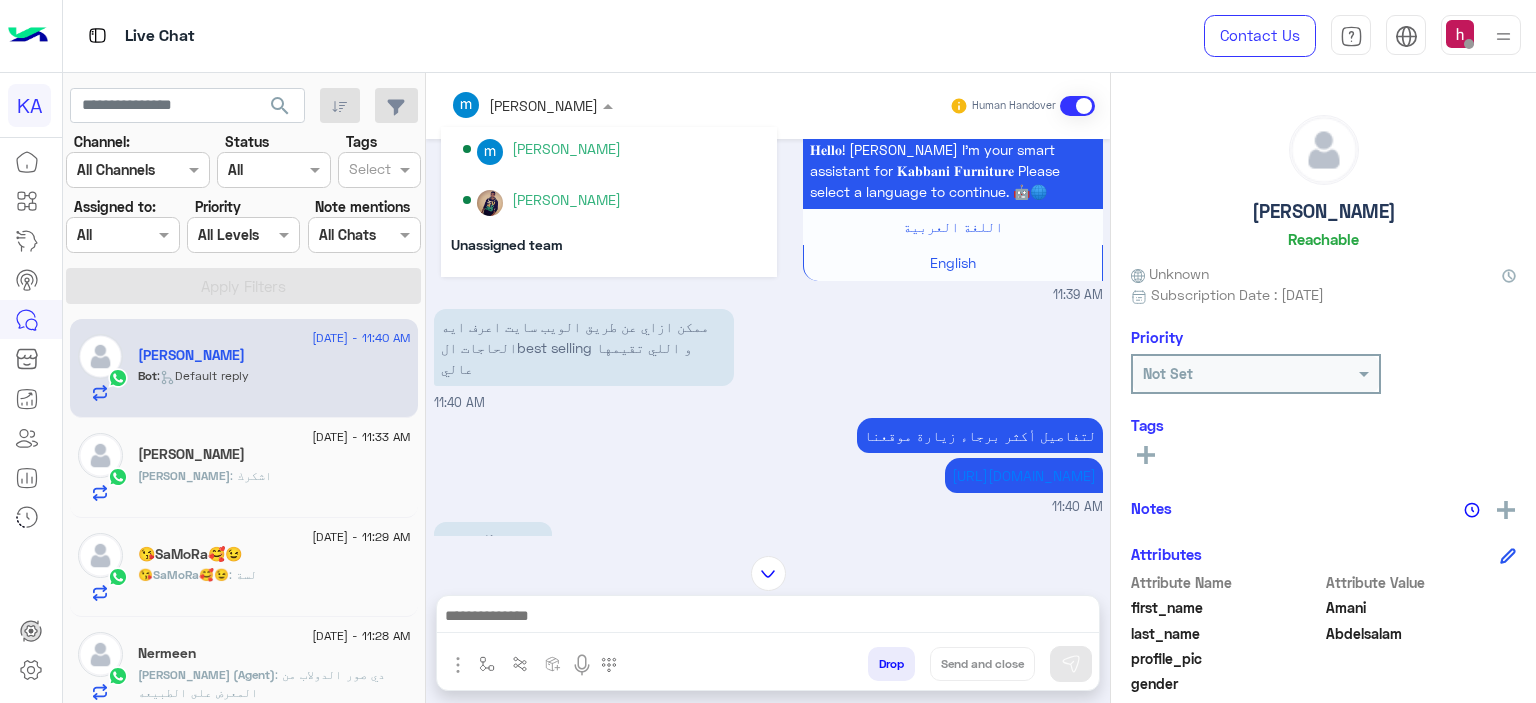 scroll, scrollTop: 500, scrollLeft: 0, axis: vertical 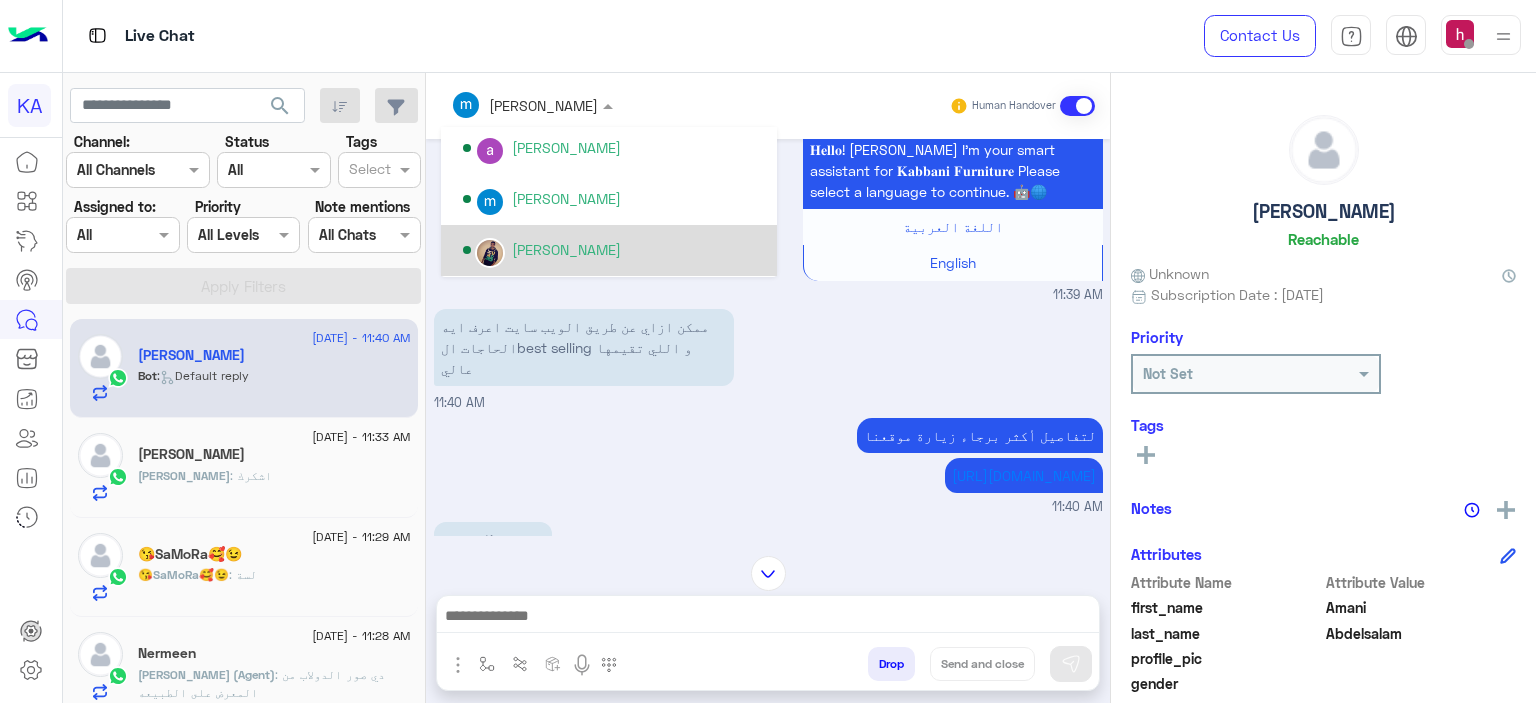 click on "[PERSON_NAME]" at bounding box center (566, 249) 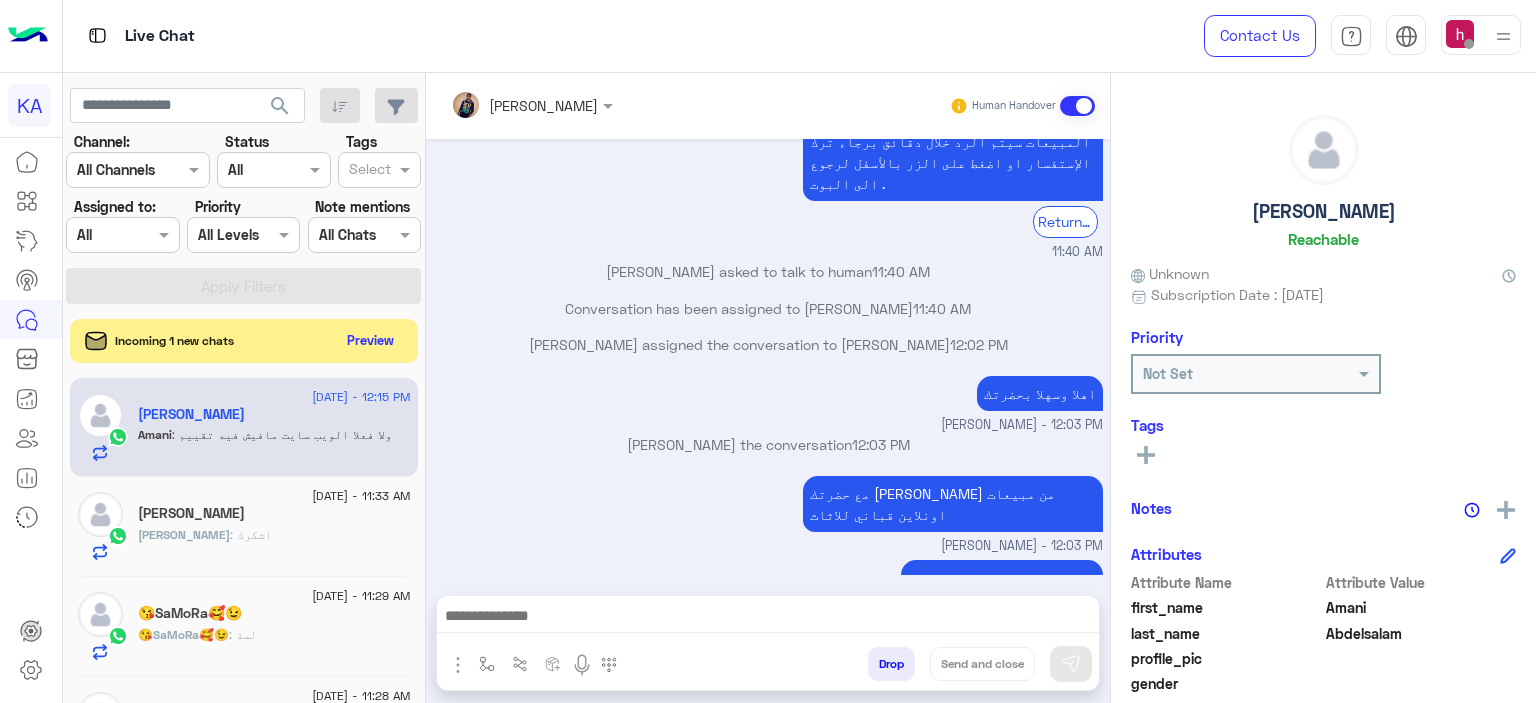 scroll, scrollTop: 922, scrollLeft: 0, axis: vertical 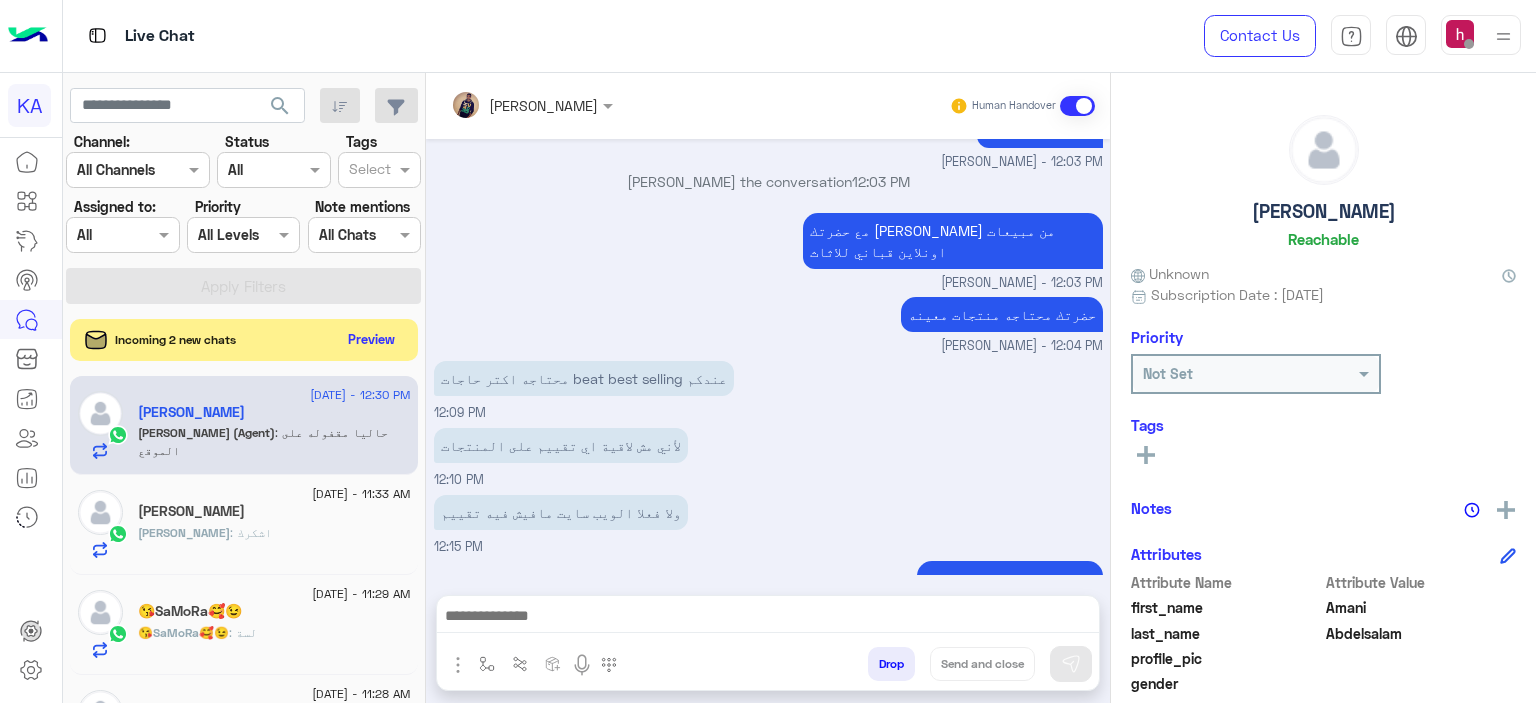 click on "Preview" 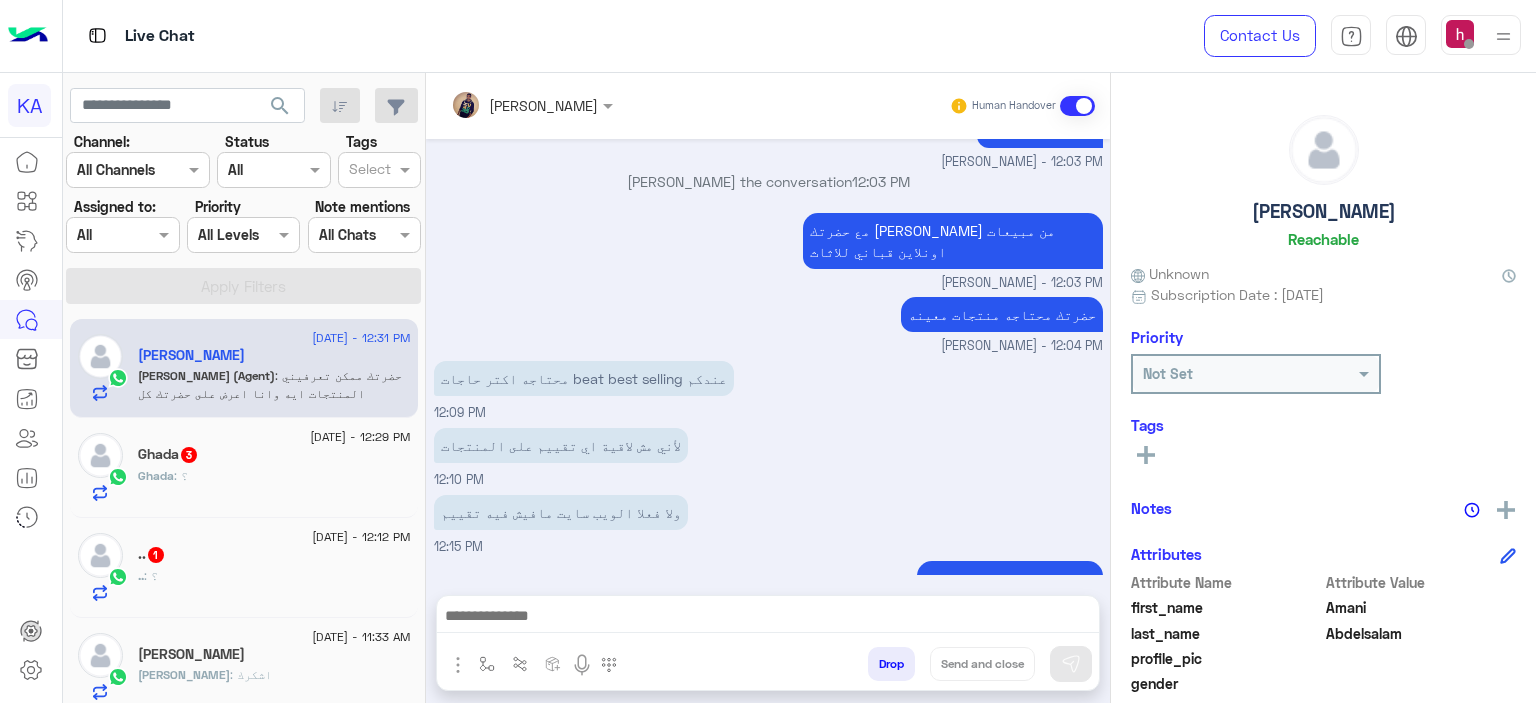 scroll, scrollTop: 1071, scrollLeft: 0, axis: vertical 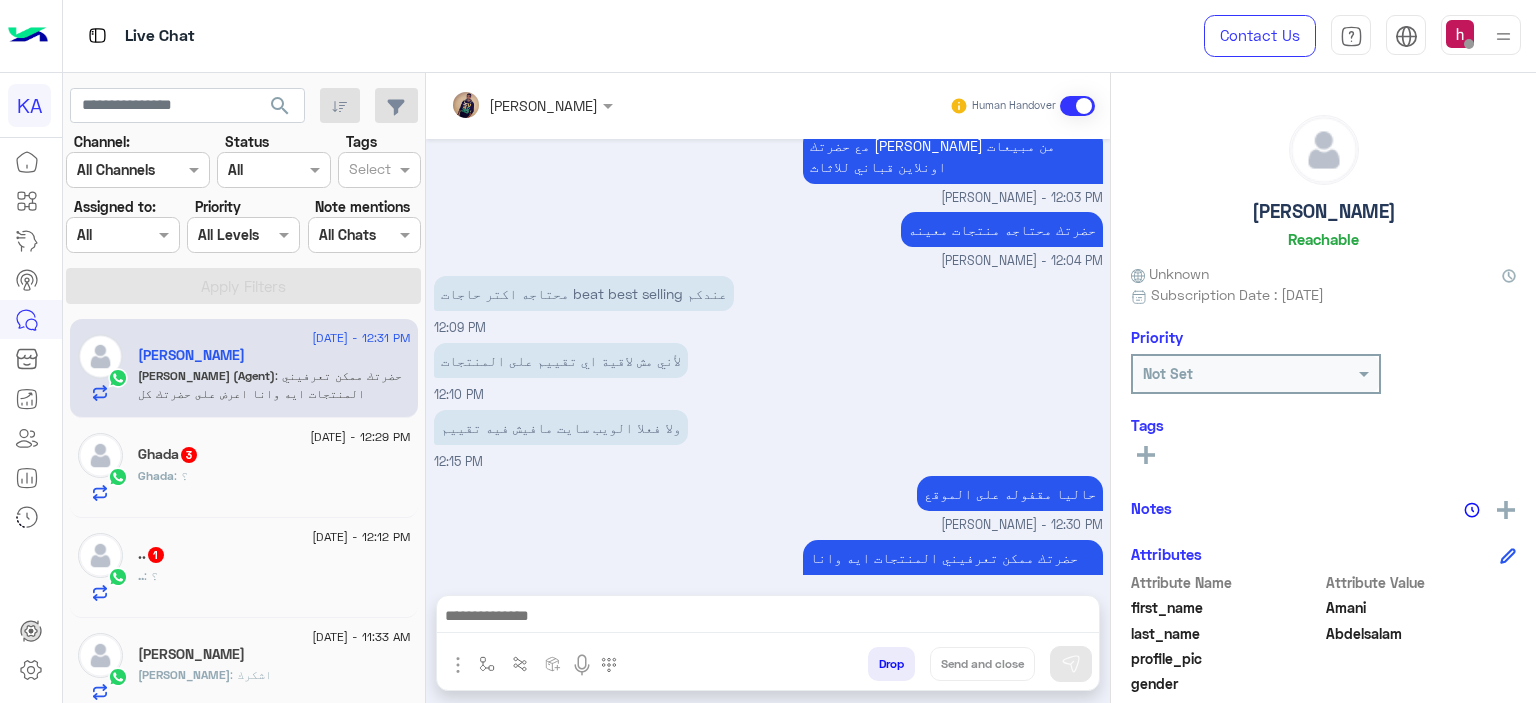 click on "[PERSON_NAME] (Agent)" 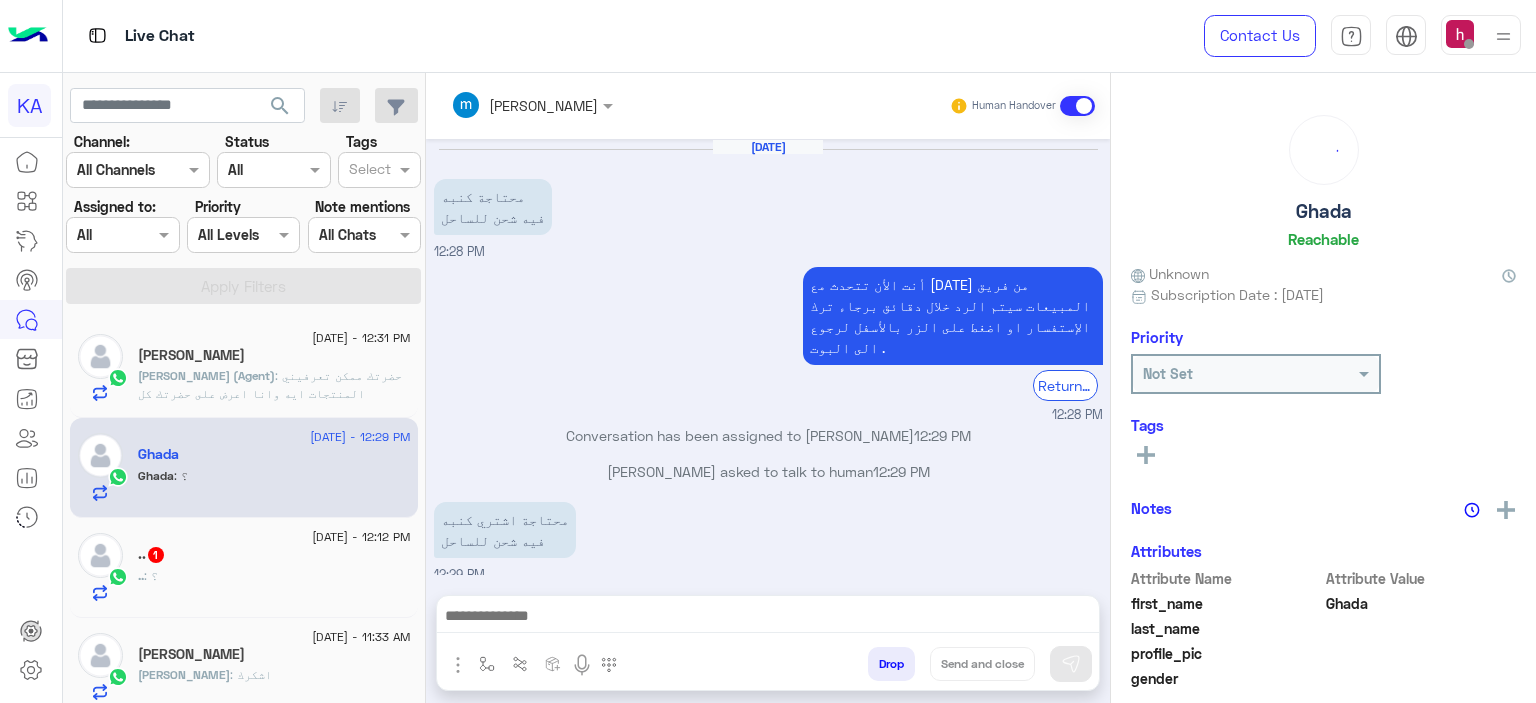 scroll, scrollTop: 53, scrollLeft: 0, axis: vertical 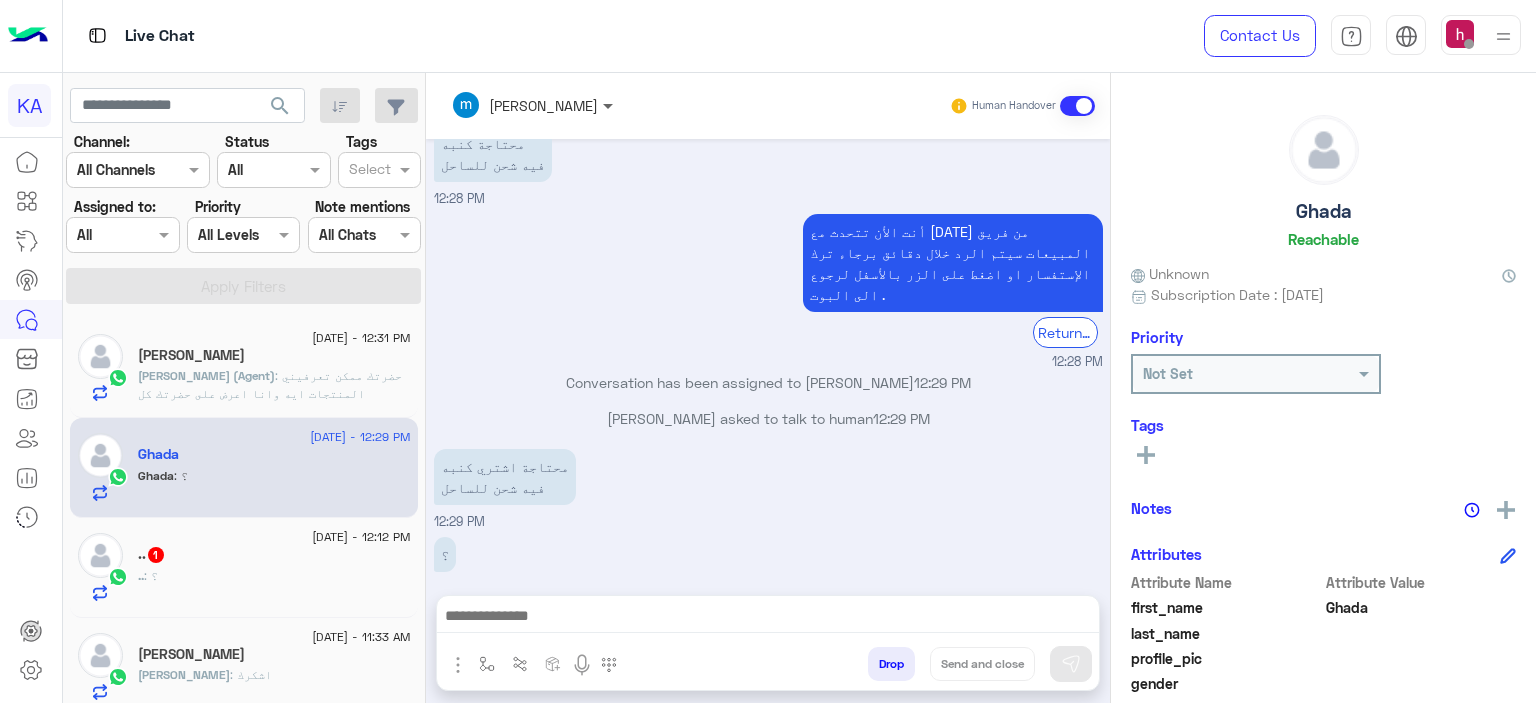 click at bounding box center (610, 105) 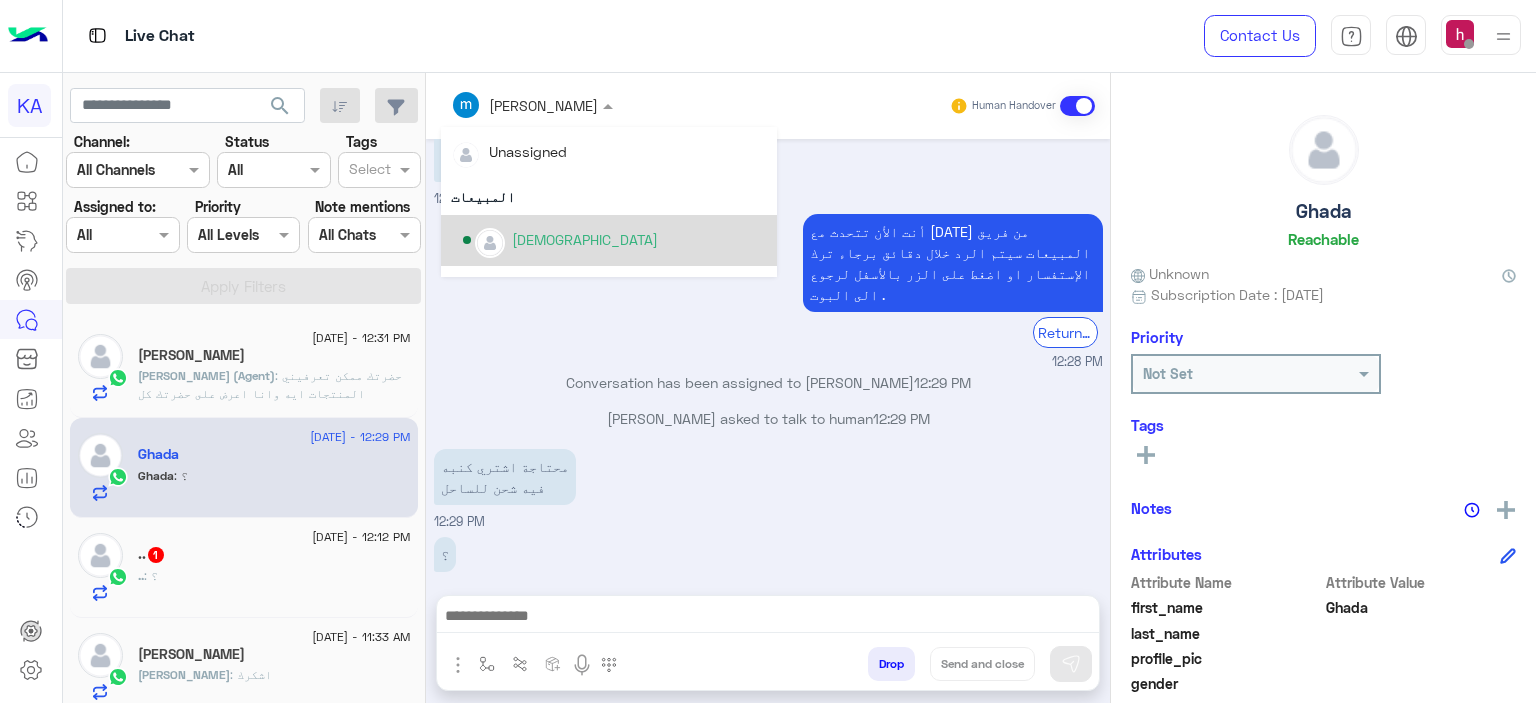click on "[DEMOGRAPHIC_DATA]" at bounding box center (615, 240) 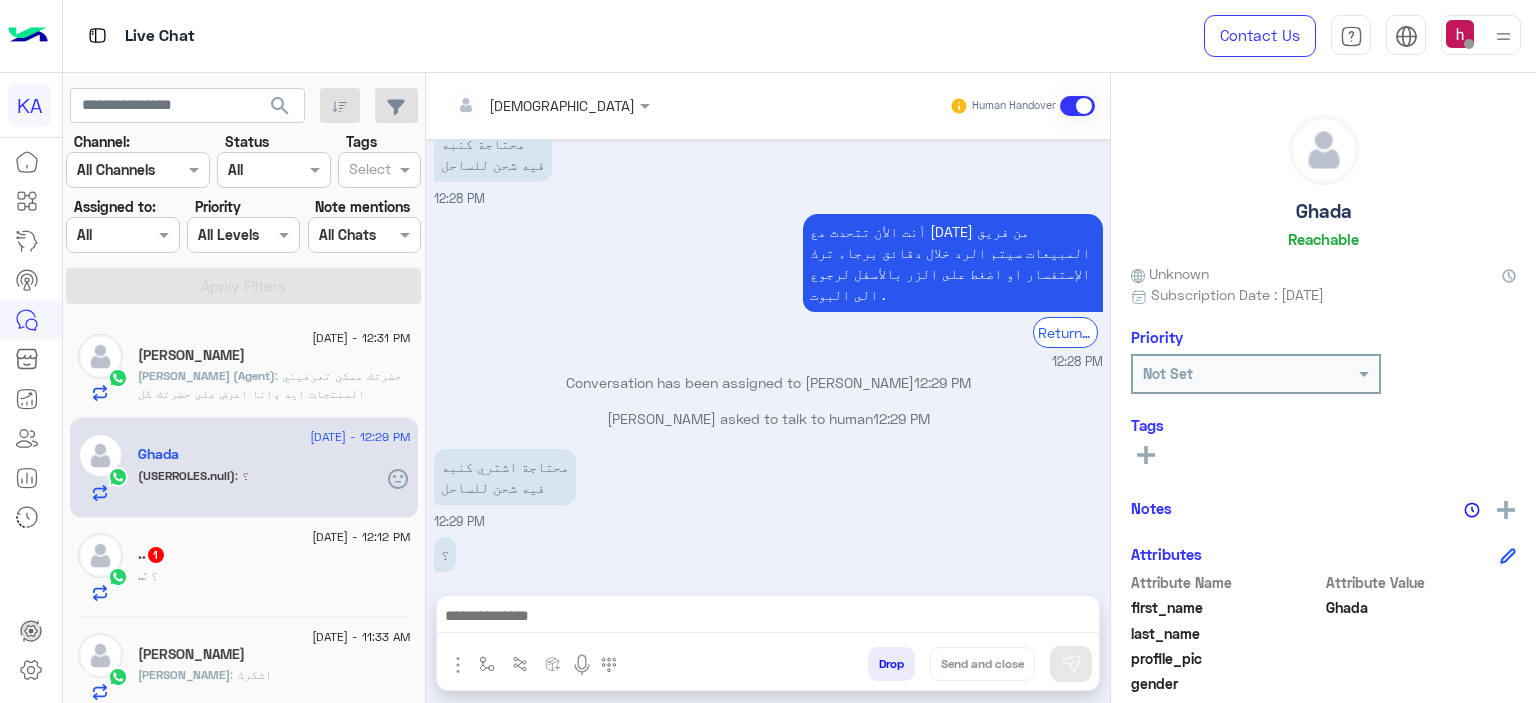 scroll, scrollTop: 90, scrollLeft: 0, axis: vertical 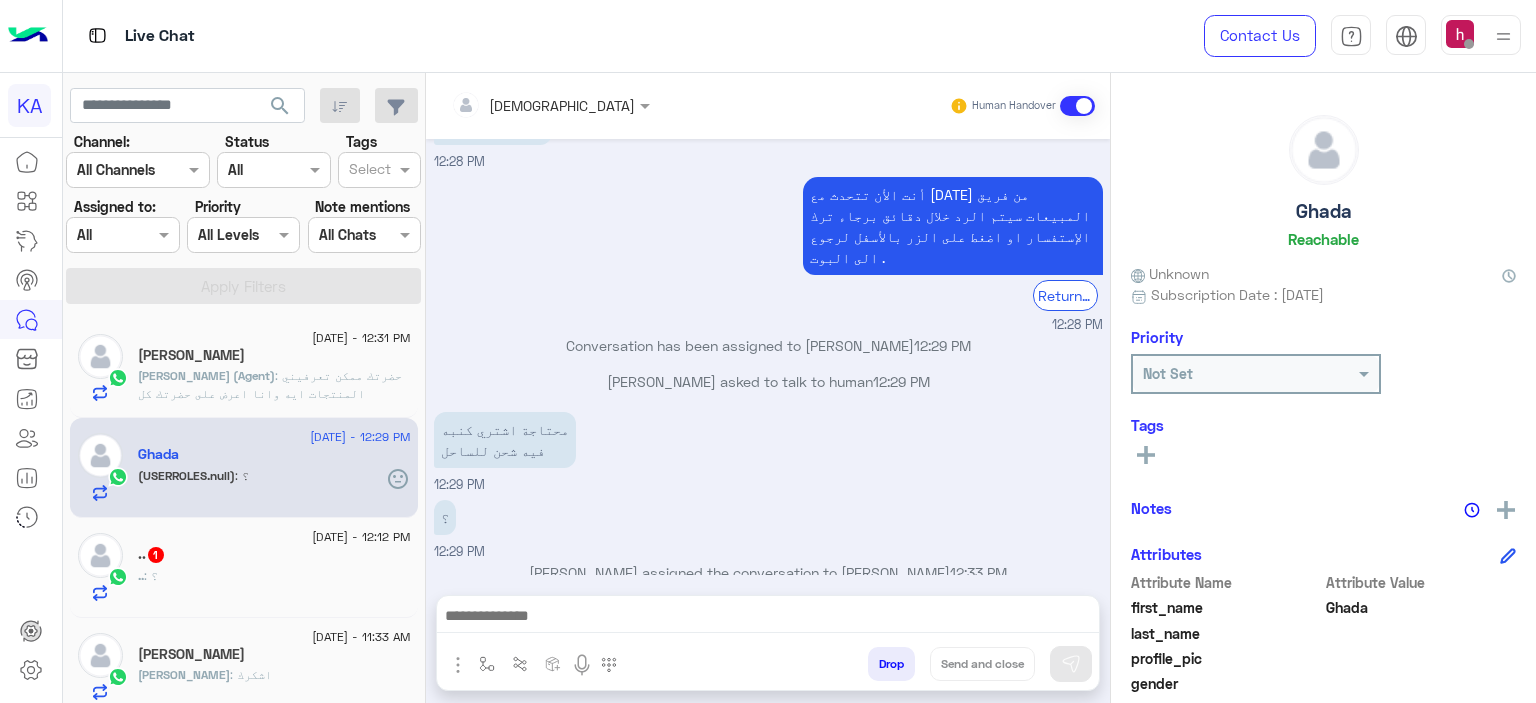 click on ".. : ؟" 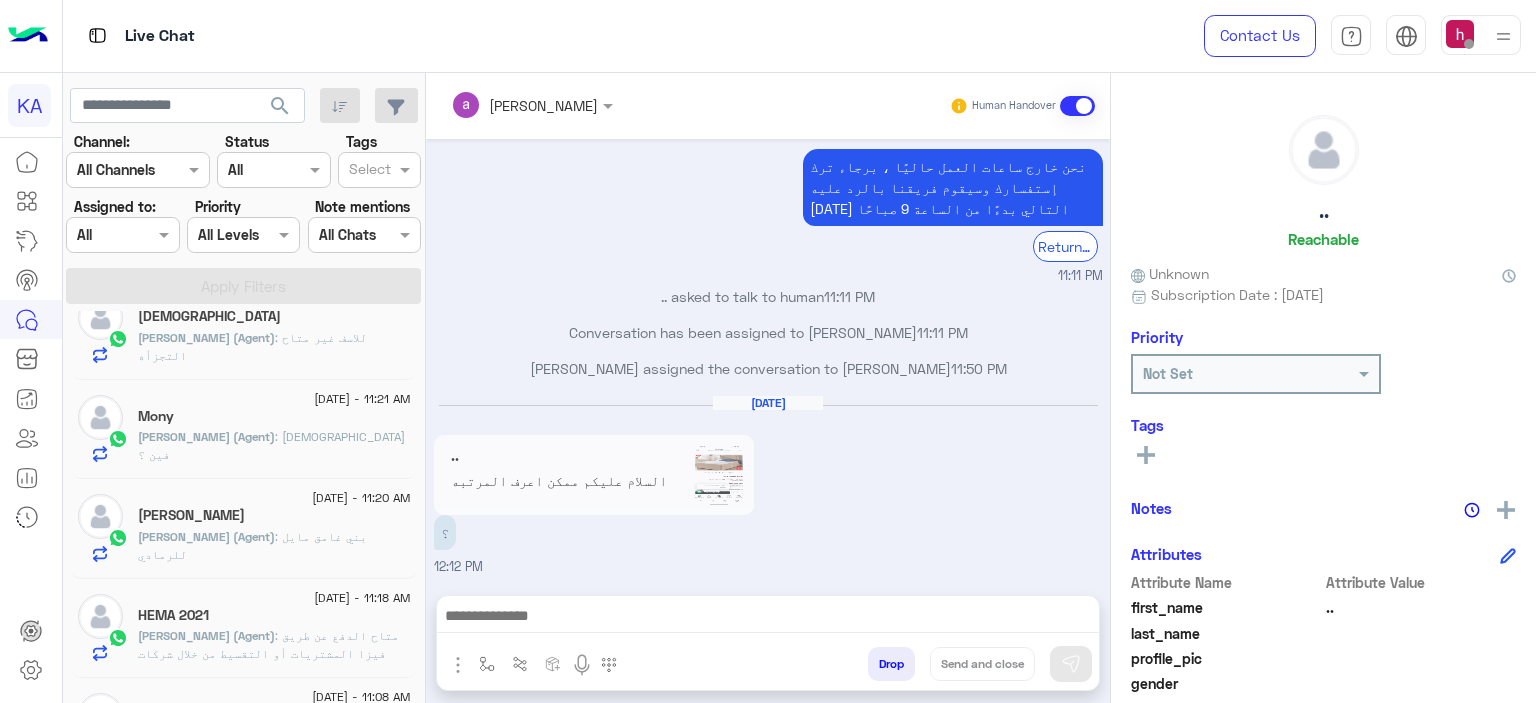 scroll, scrollTop: 800, scrollLeft: 0, axis: vertical 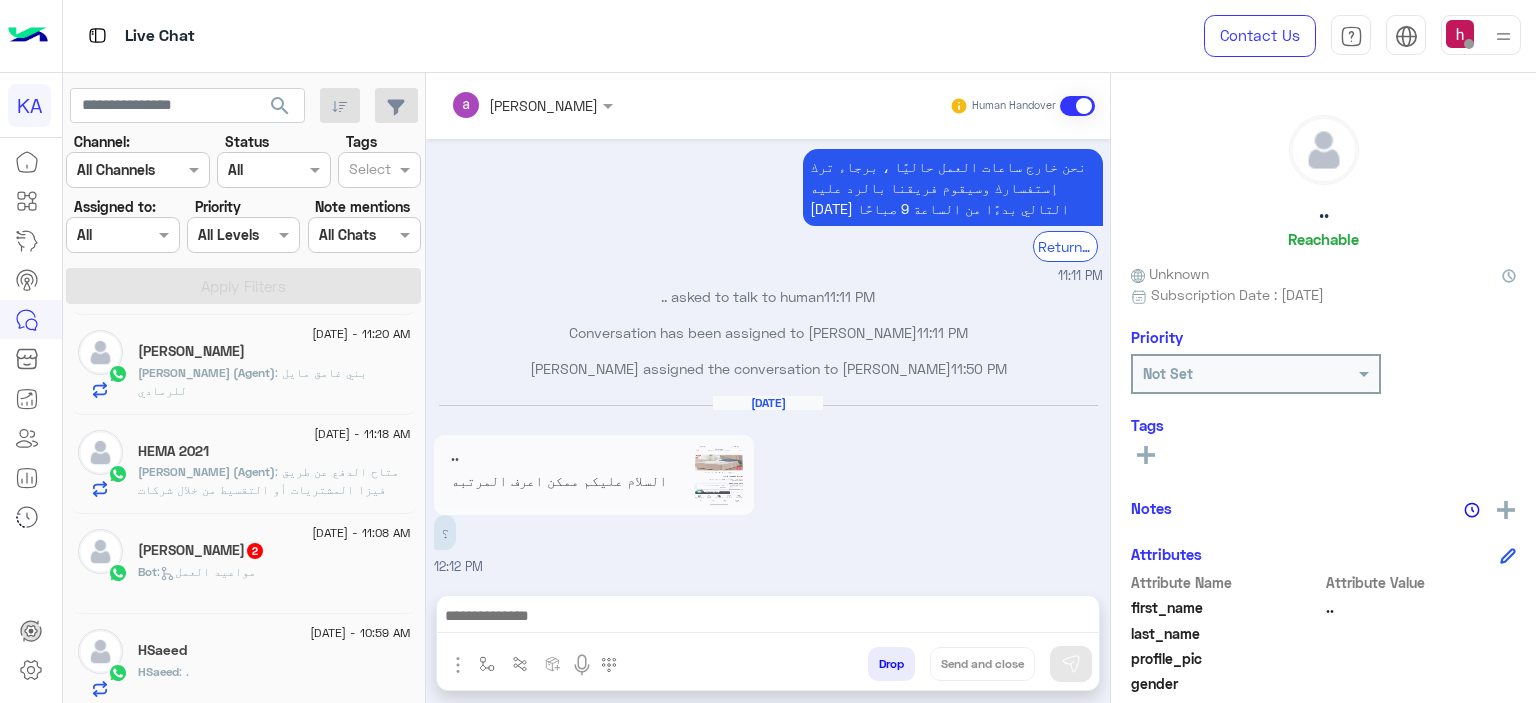 click on "Bot :   مواعيد العمل" 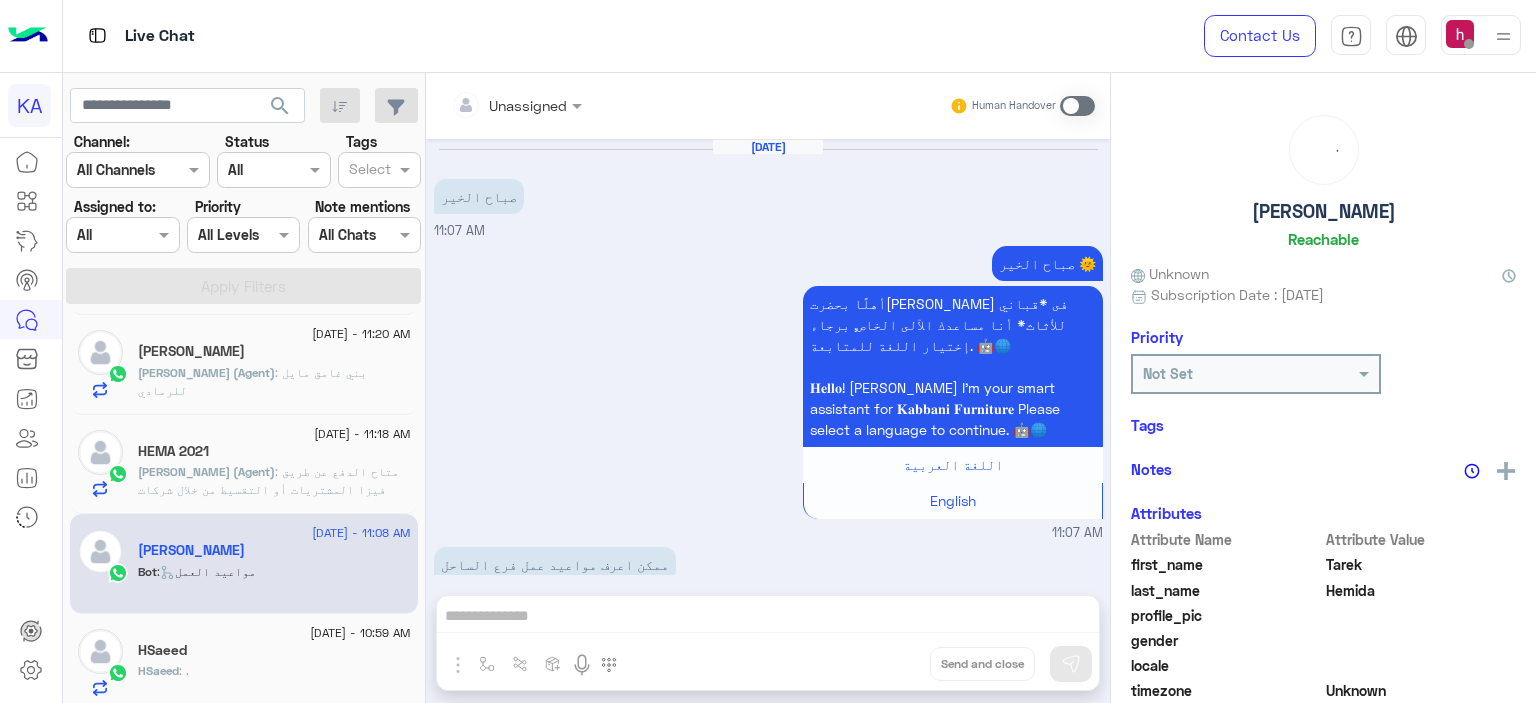 scroll, scrollTop: 180, scrollLeft: 0, axis: vertical 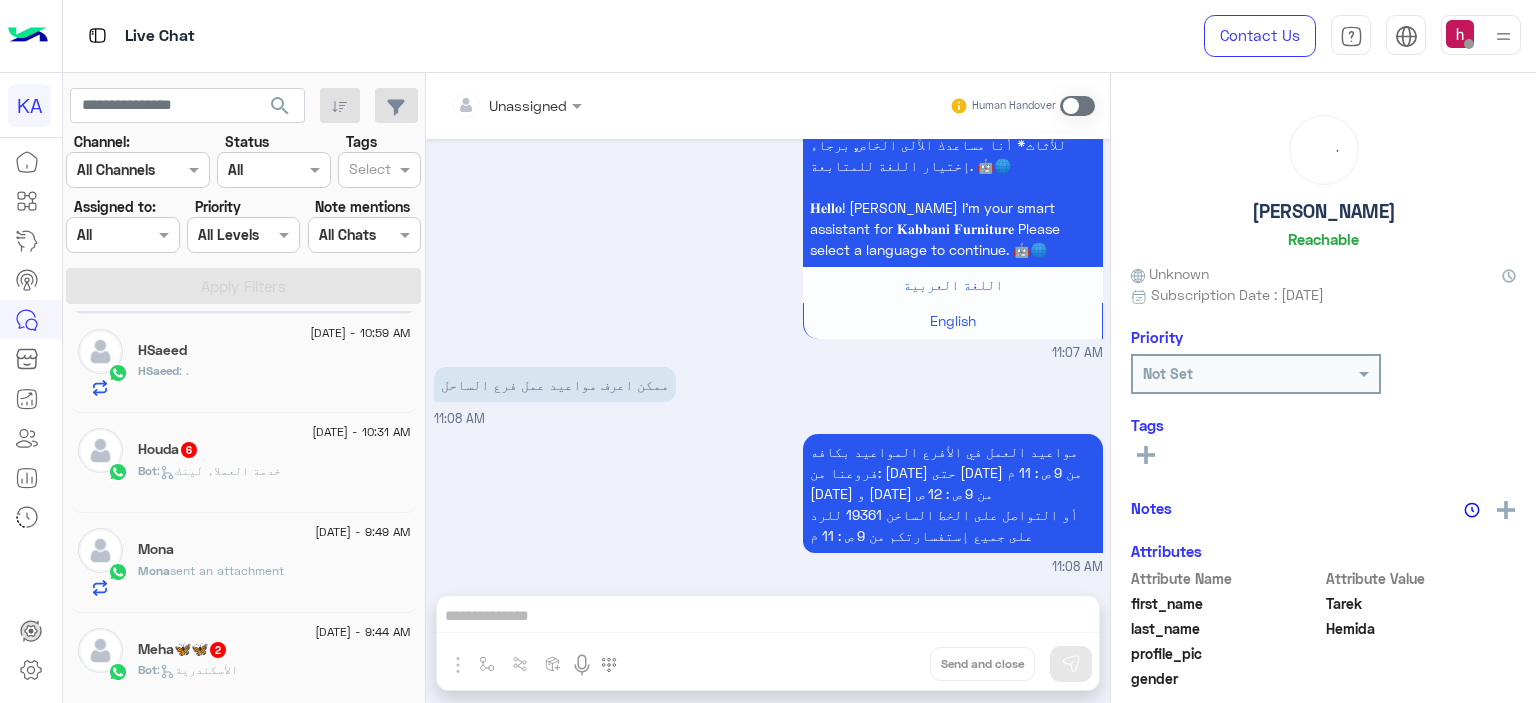 click on "6" 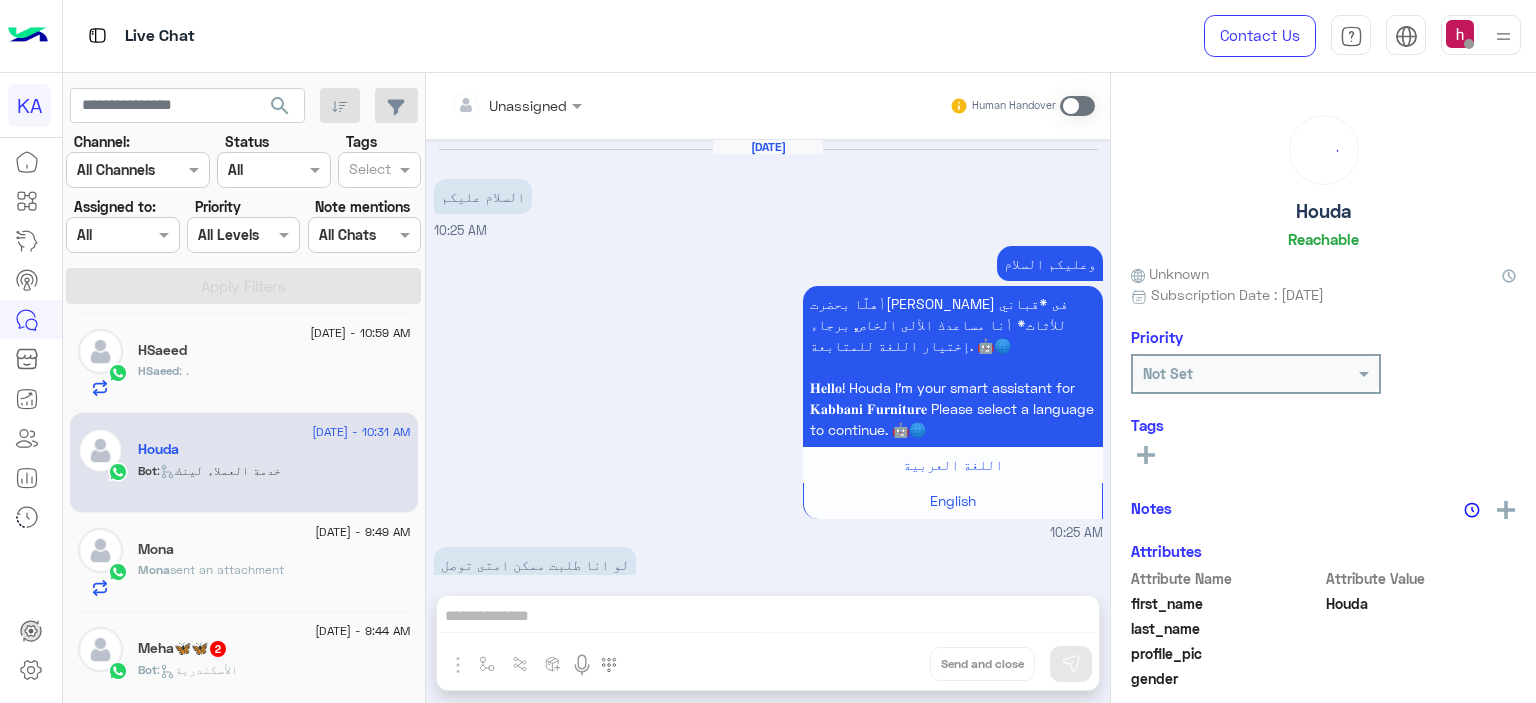 scroll, scrollTop: 1538, scrollLeft: 0, axis: vertical 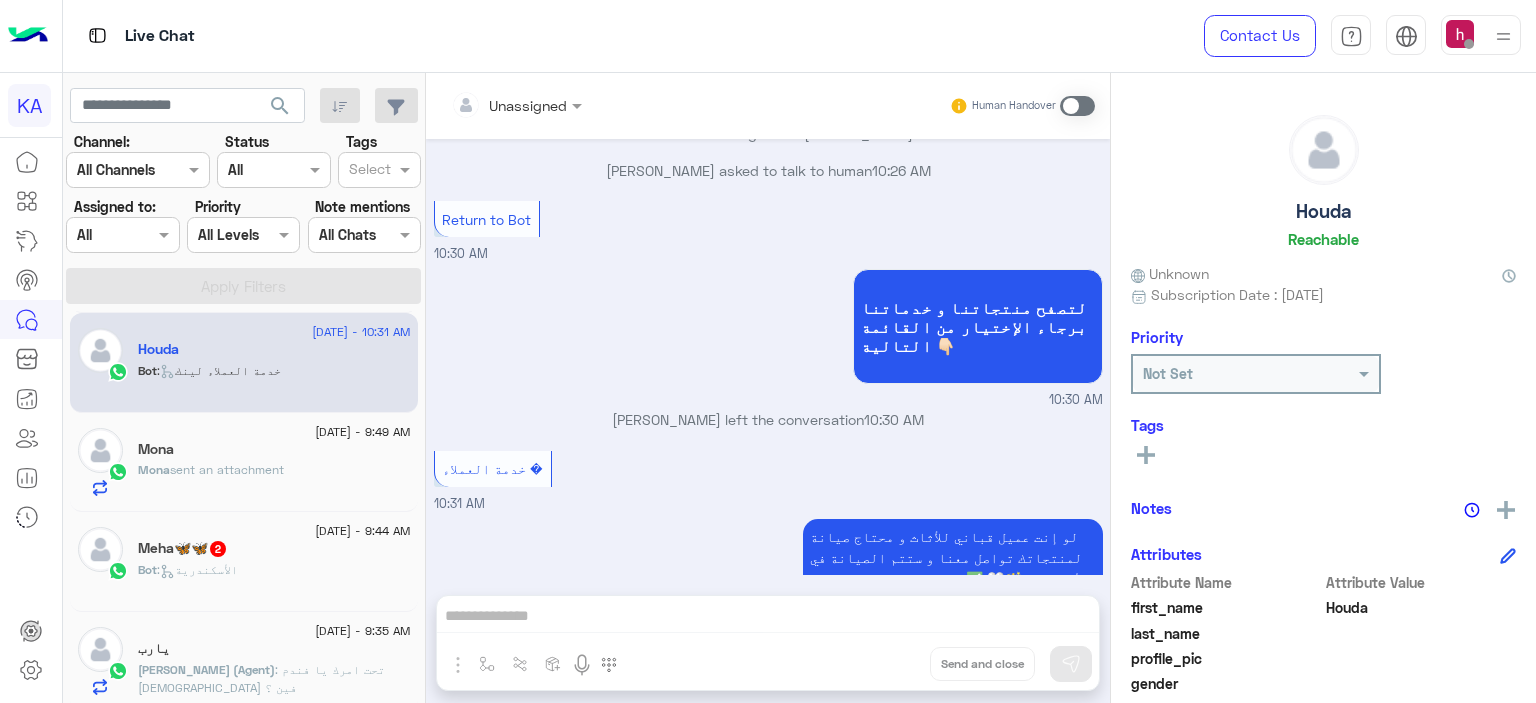 click on "Bot :   الأسكندرية" 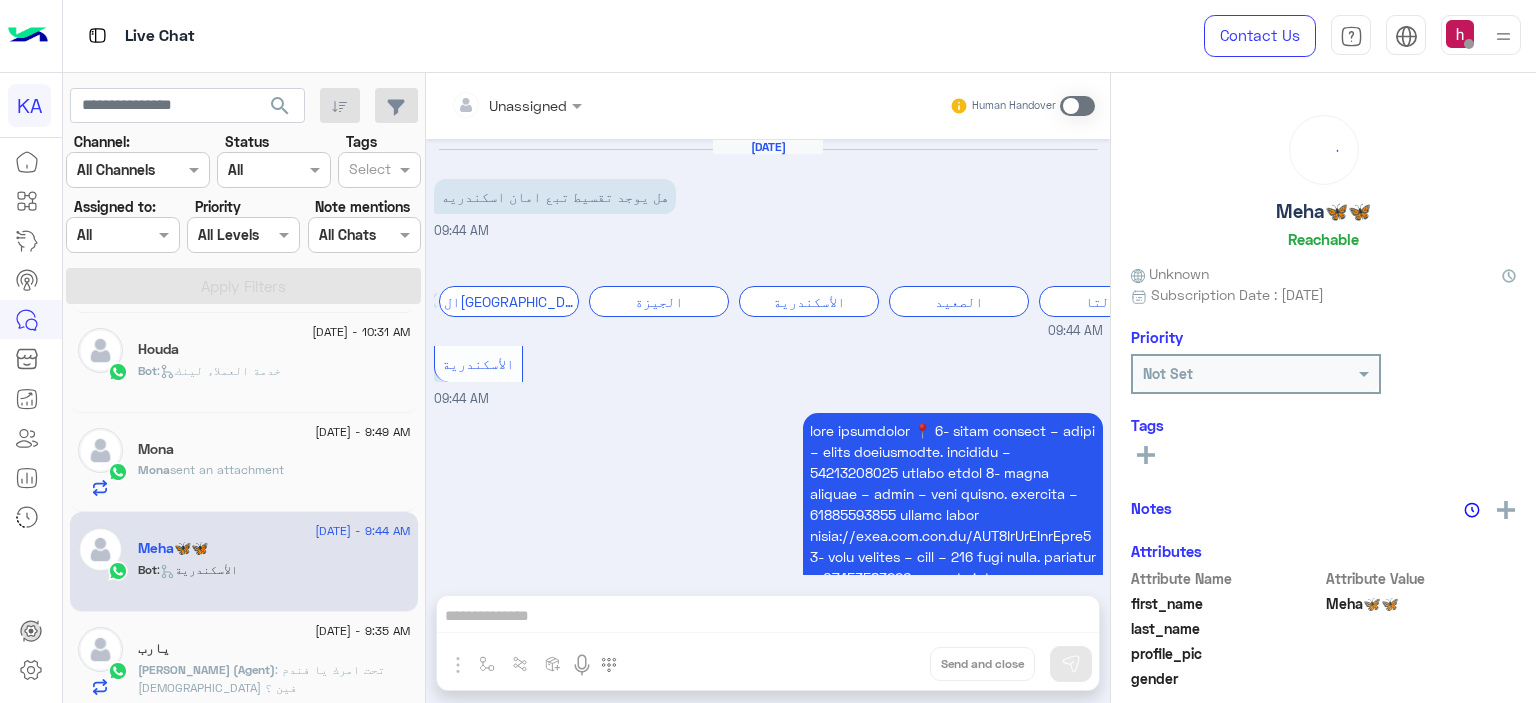 scroll, scrollTop: 489, scrollLeft: 0, axis: vertical 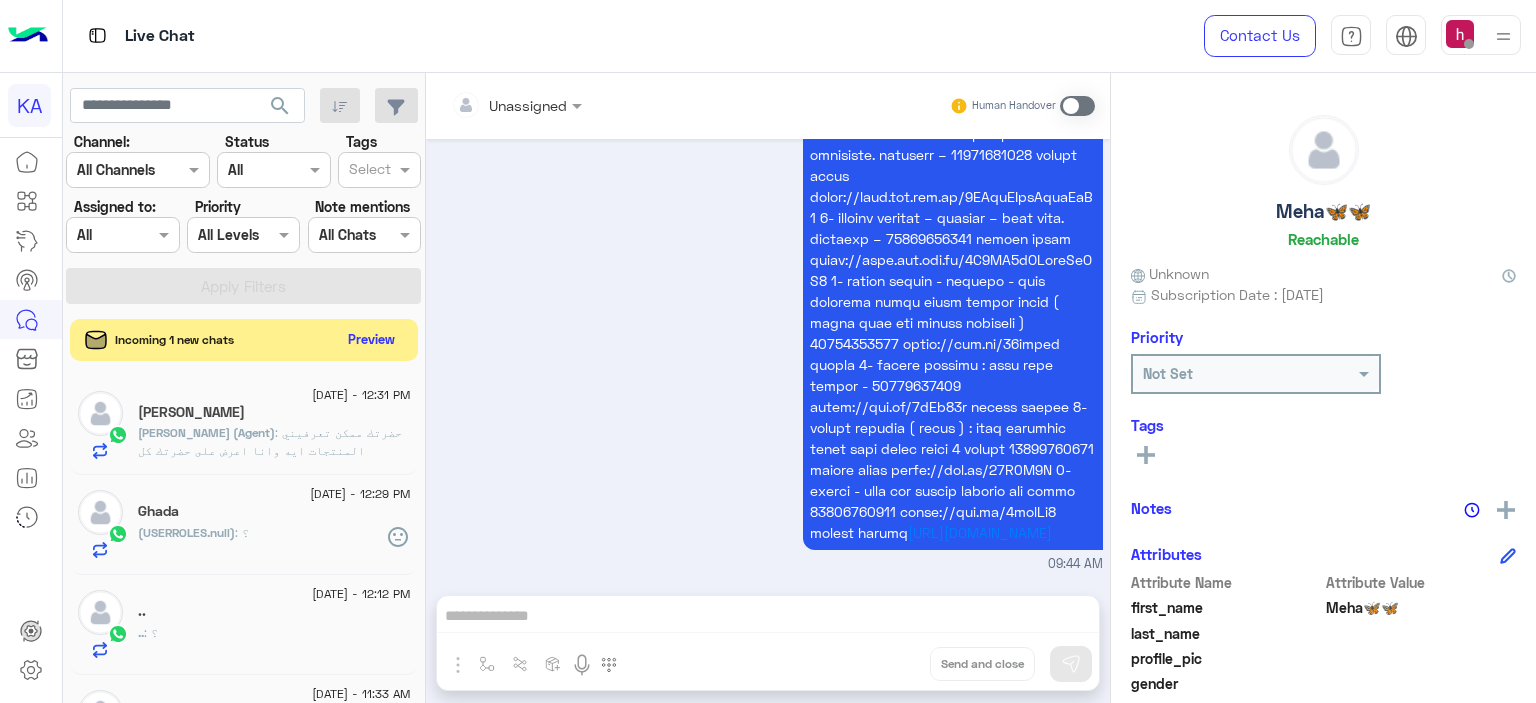 click on "Preview" 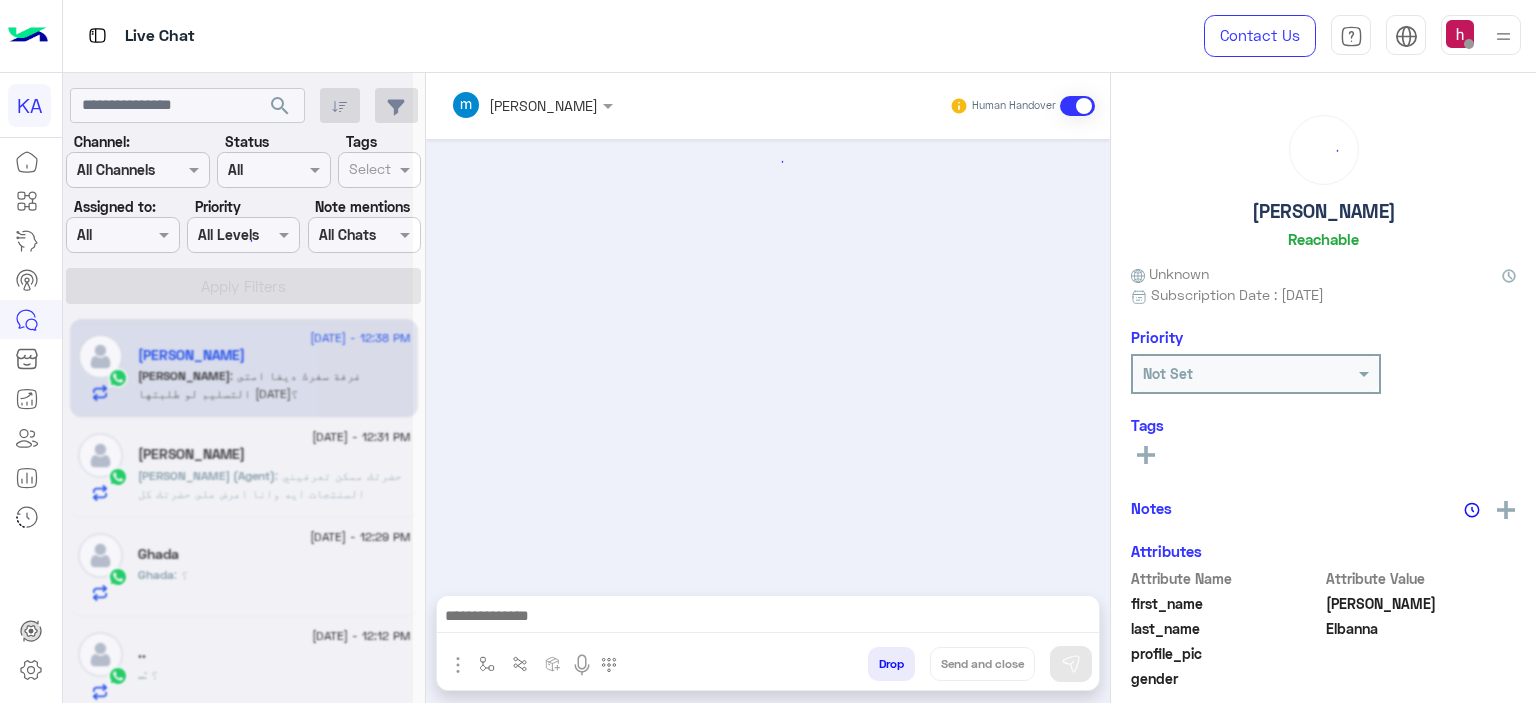scroll, scrollTop: 742, scrollLeft: 0, axis: vertical 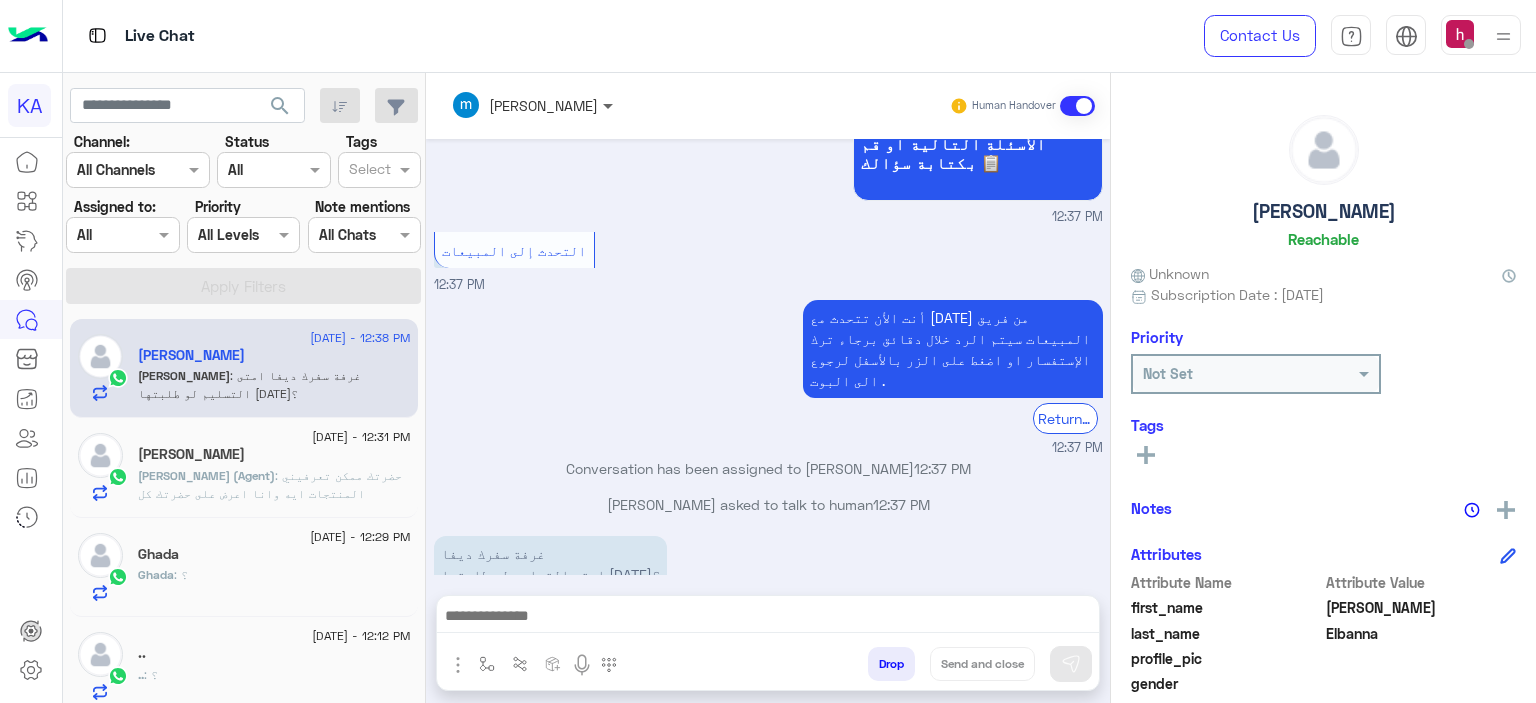 click at bounding box center [610, 105] 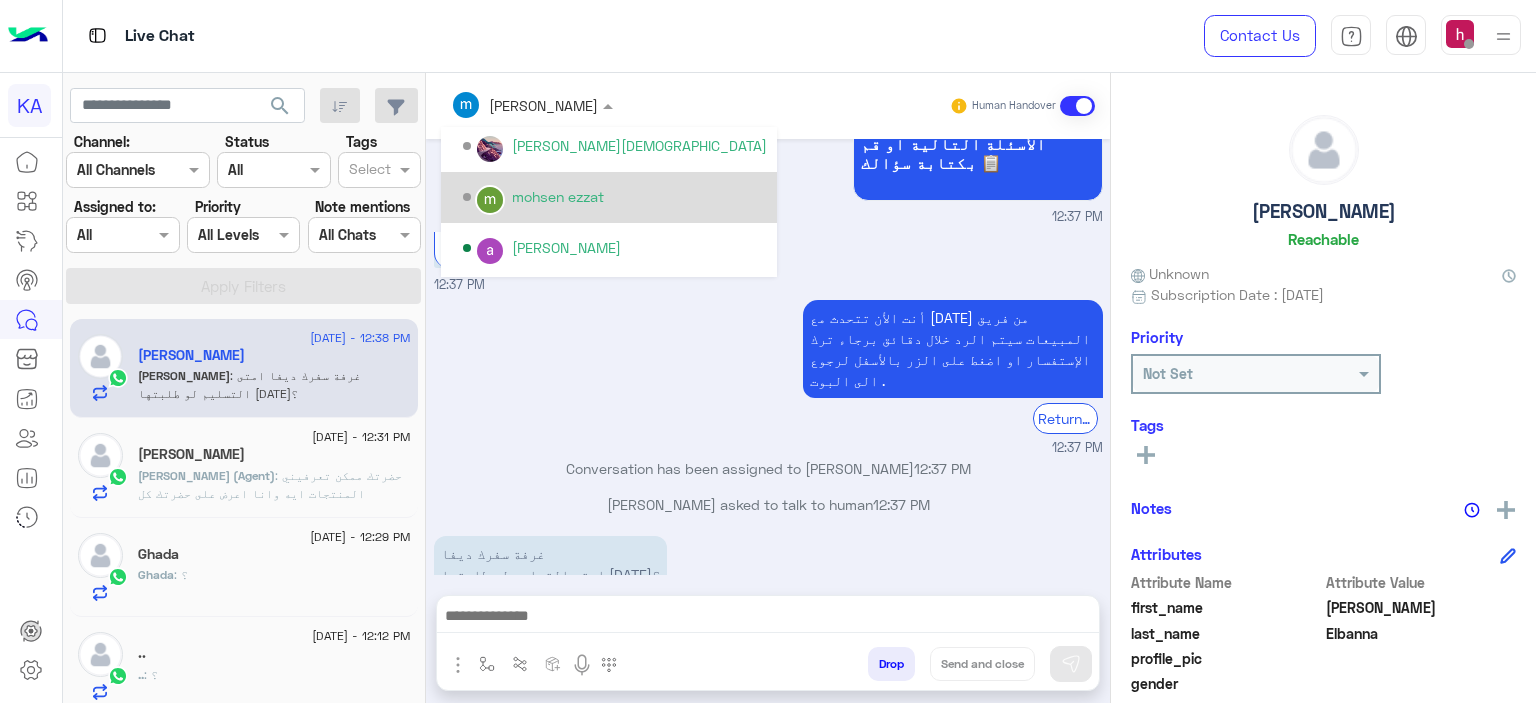 scroll, scrollTop: 500, scrollLeft: 0, axis: vertical 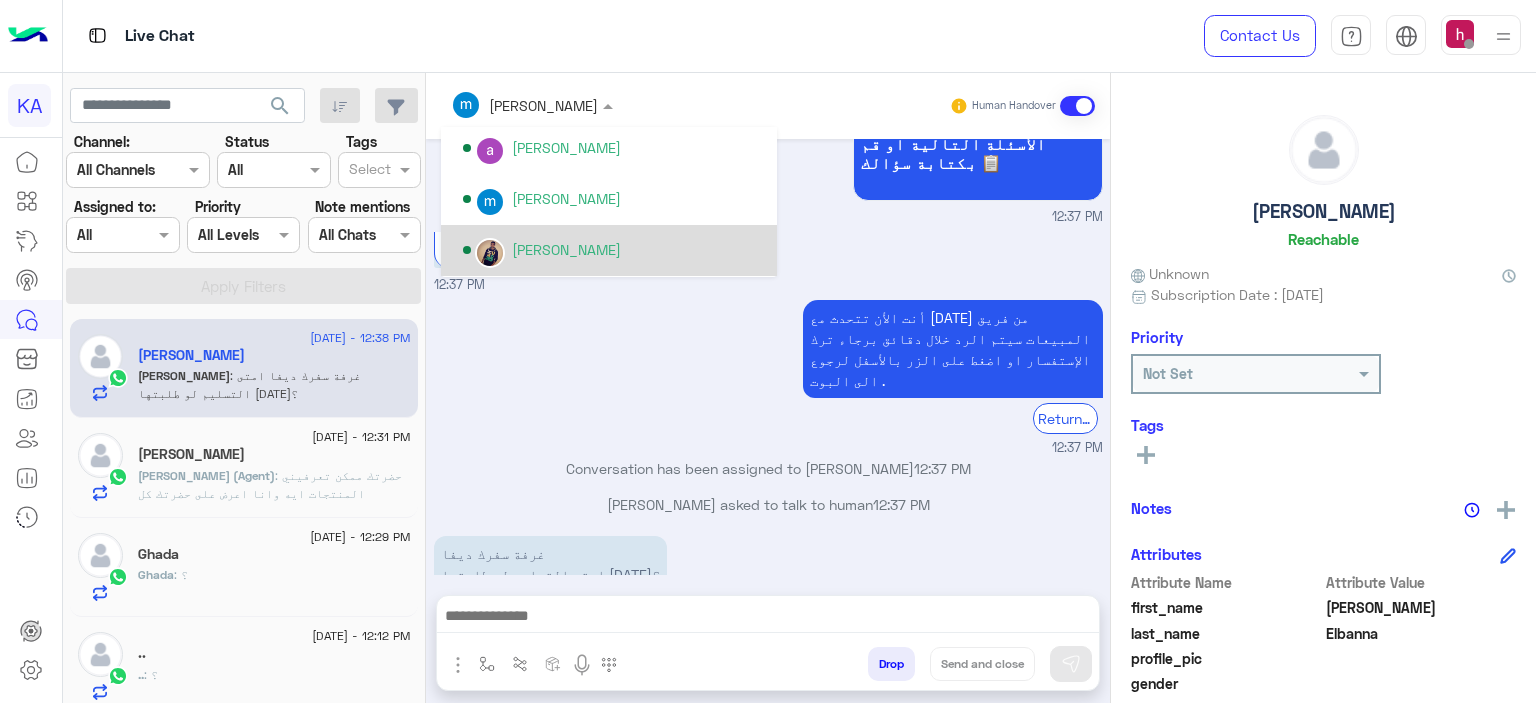 click on "[PERSON_NAME]" at bounding box center (615, 250) 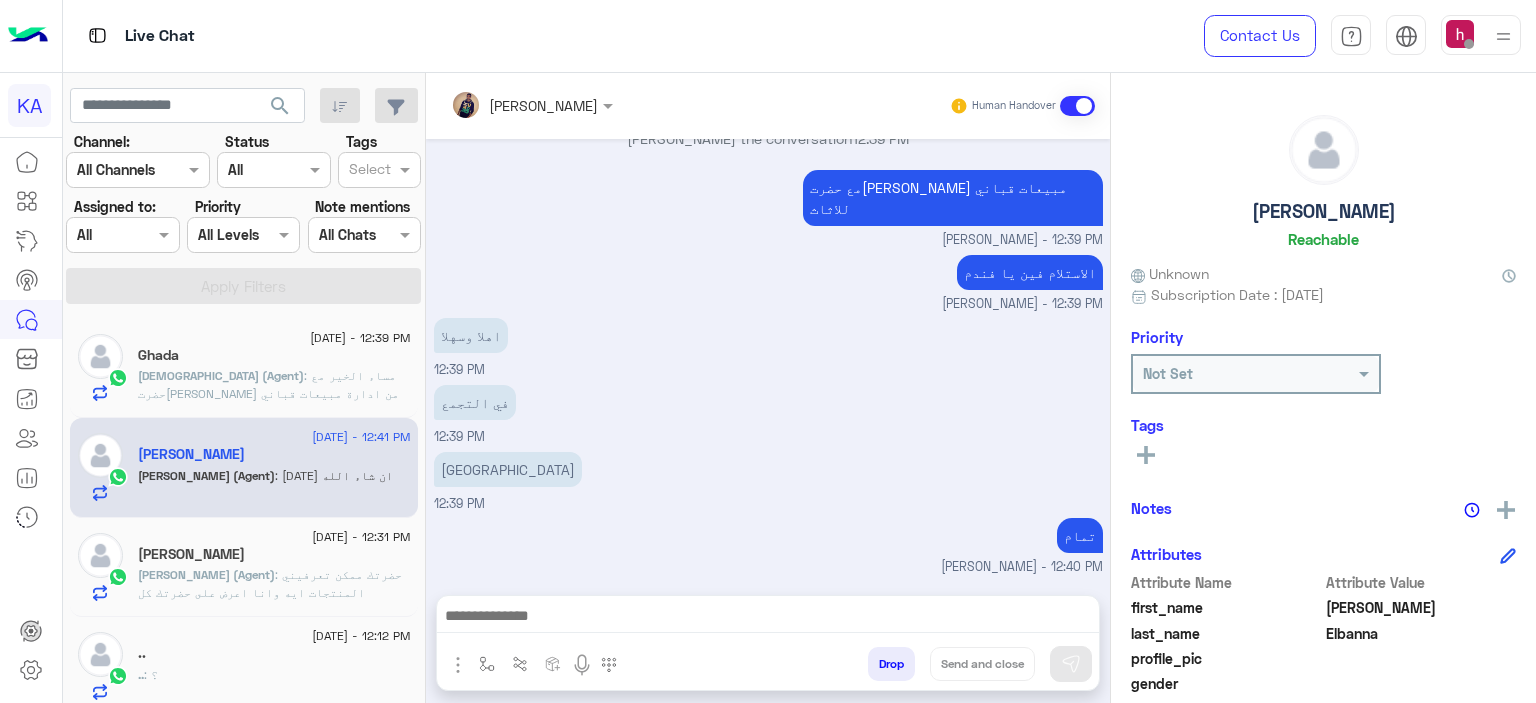 scroll, scrollTop: 1396, scrollLeft: 0, axis: vertical 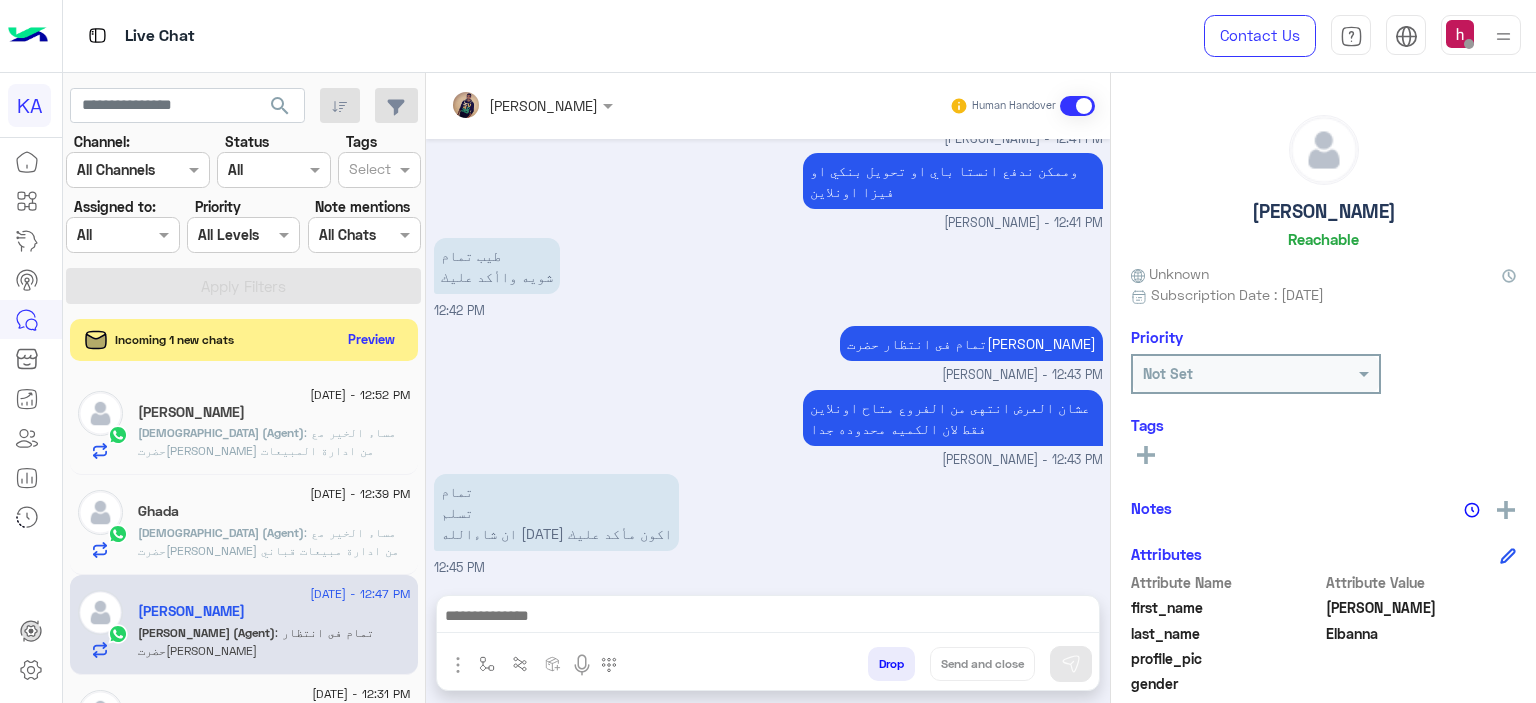 click on "Preview" 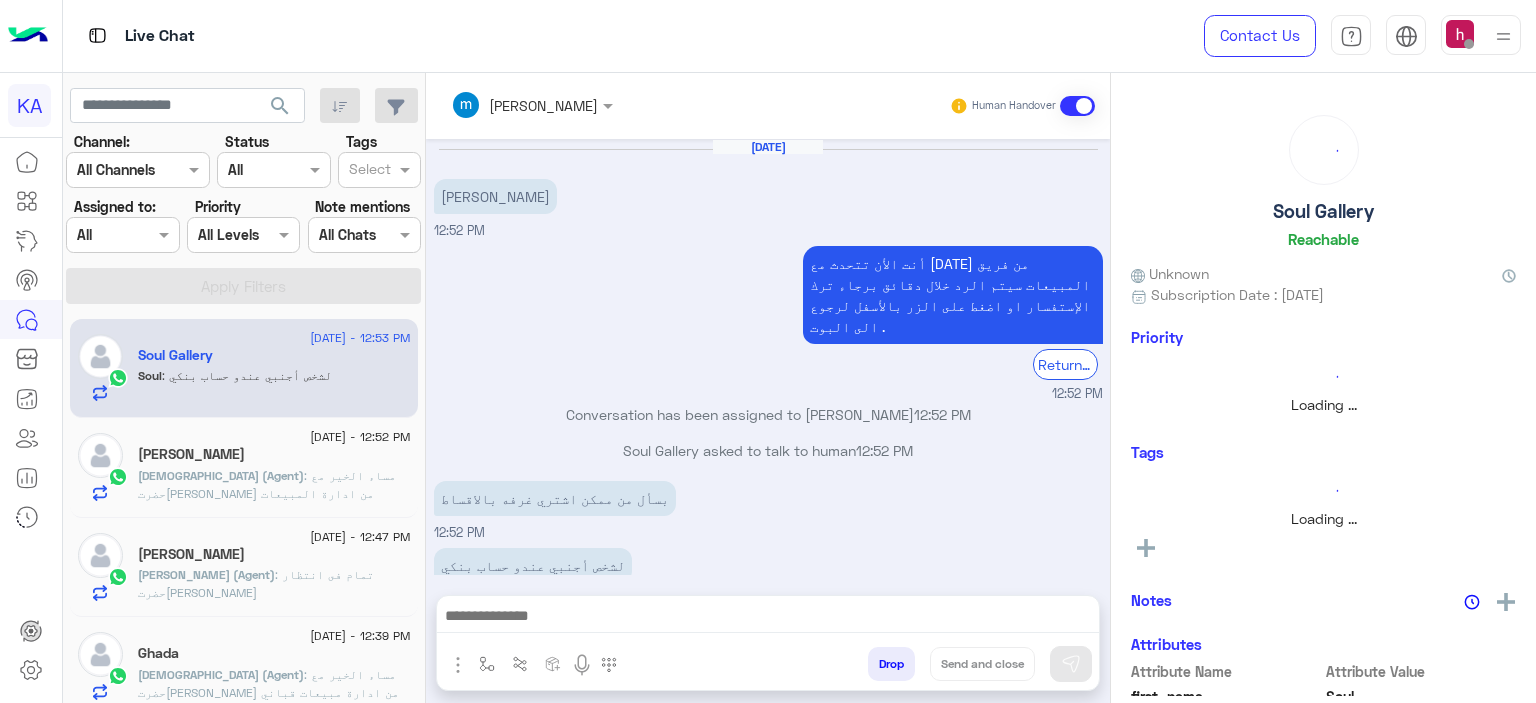 scroll, scrollTop: 12, scrollLeft: 0, axis: vertical 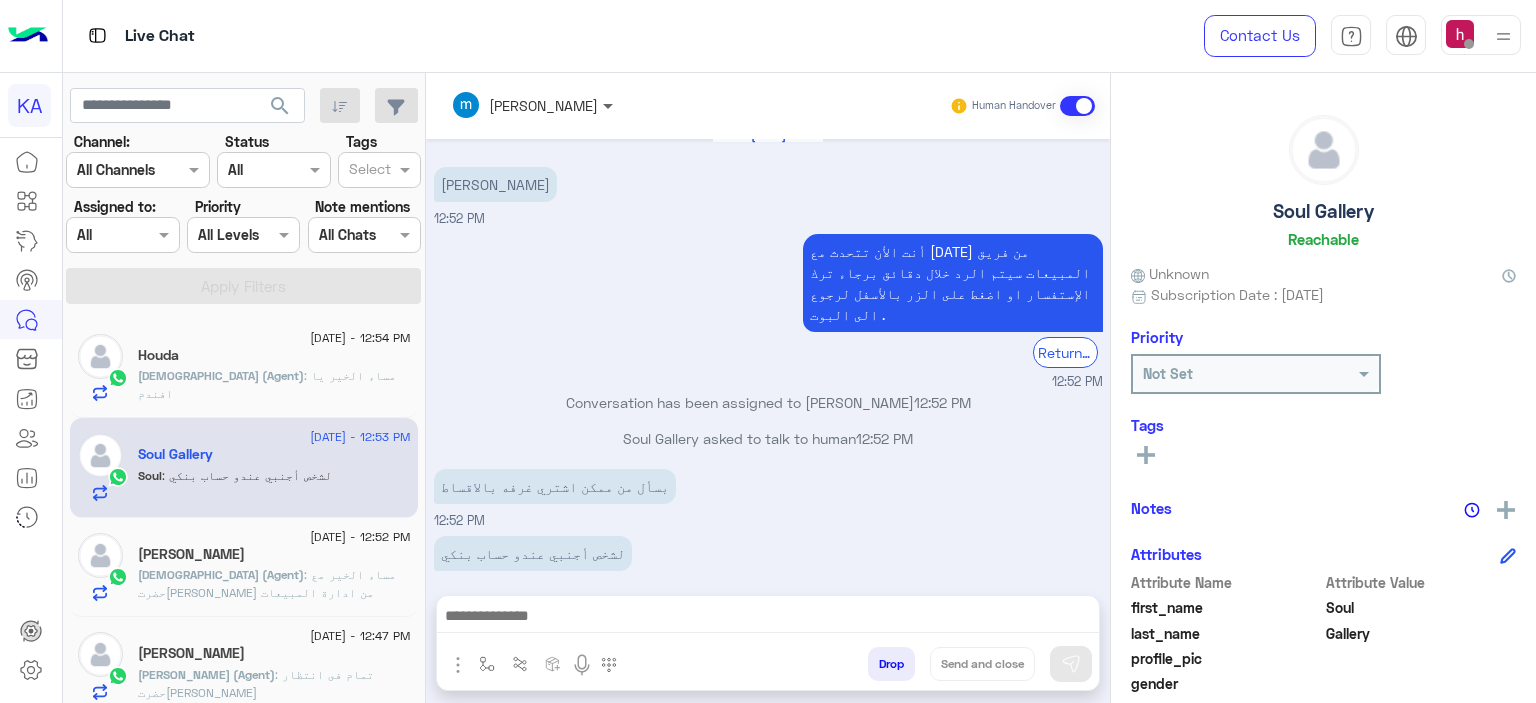 click at bounding box center (610, 105) 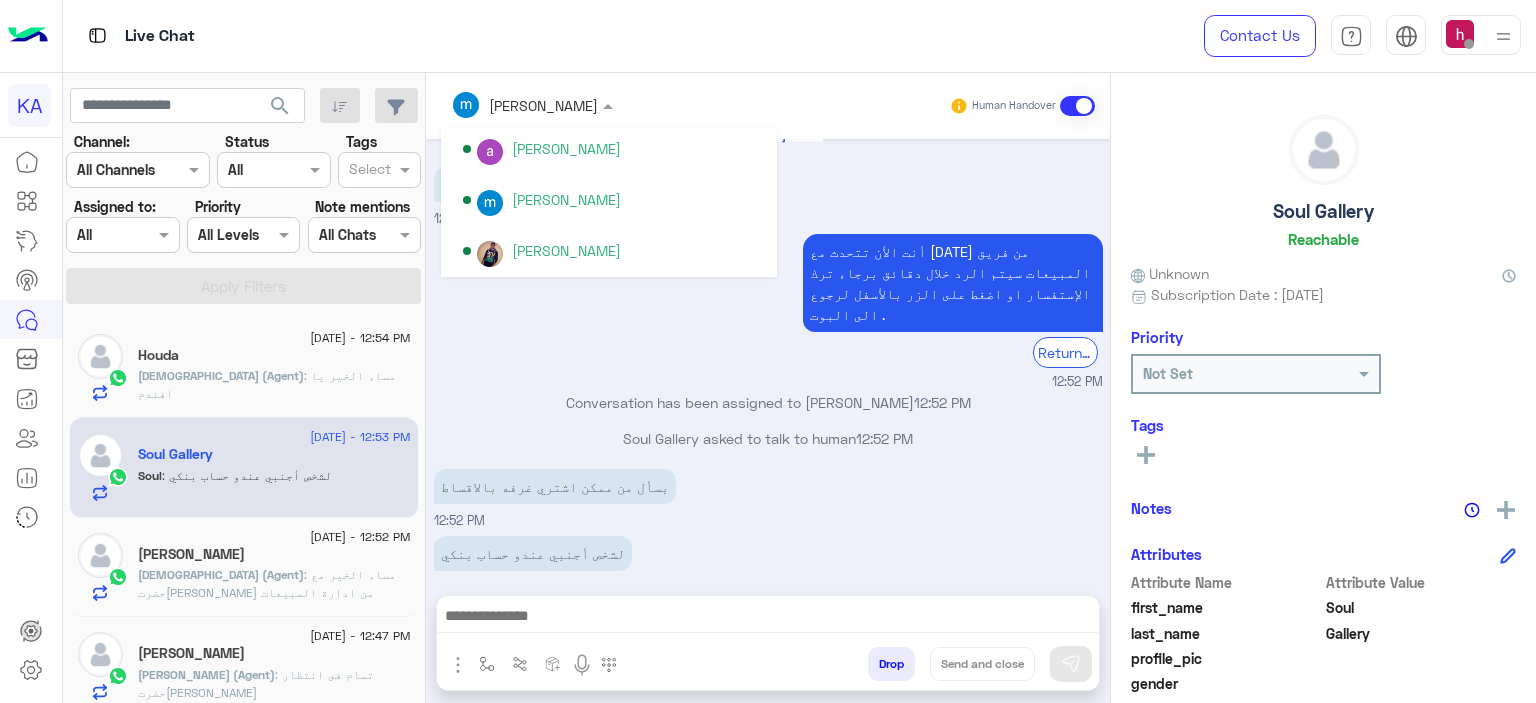 scroll, scrollTop: 500, scrollLeft: 0, axis: vertical 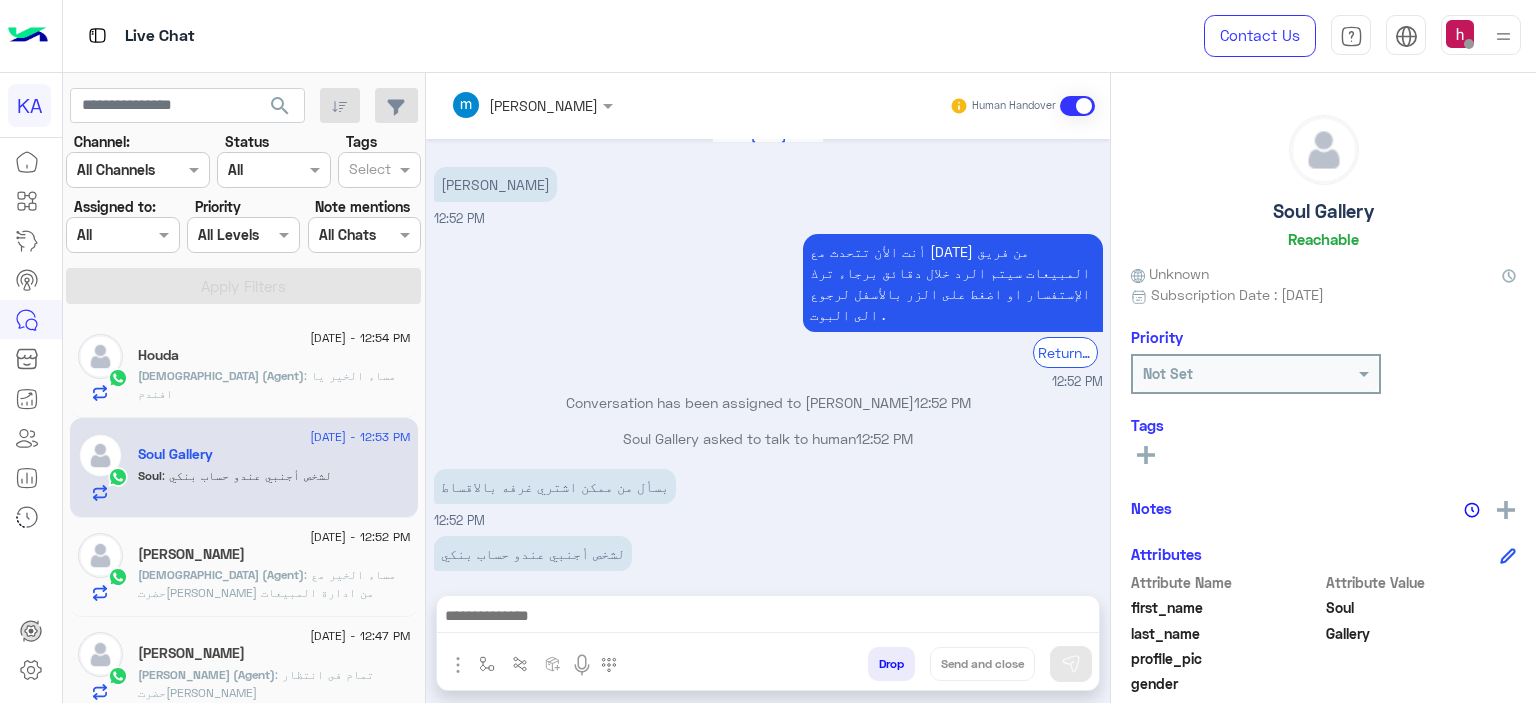click on "أنت الأن تتحدث مع [DATE] من فريق المبيعات سيتم الرد خلال دقائق برجاء ترك الإستفسار  او اضغط على الزر بالأسفل لرجوع الى البوت .  Return to Bot     12:52 PM" at bounding box center (768, 310) 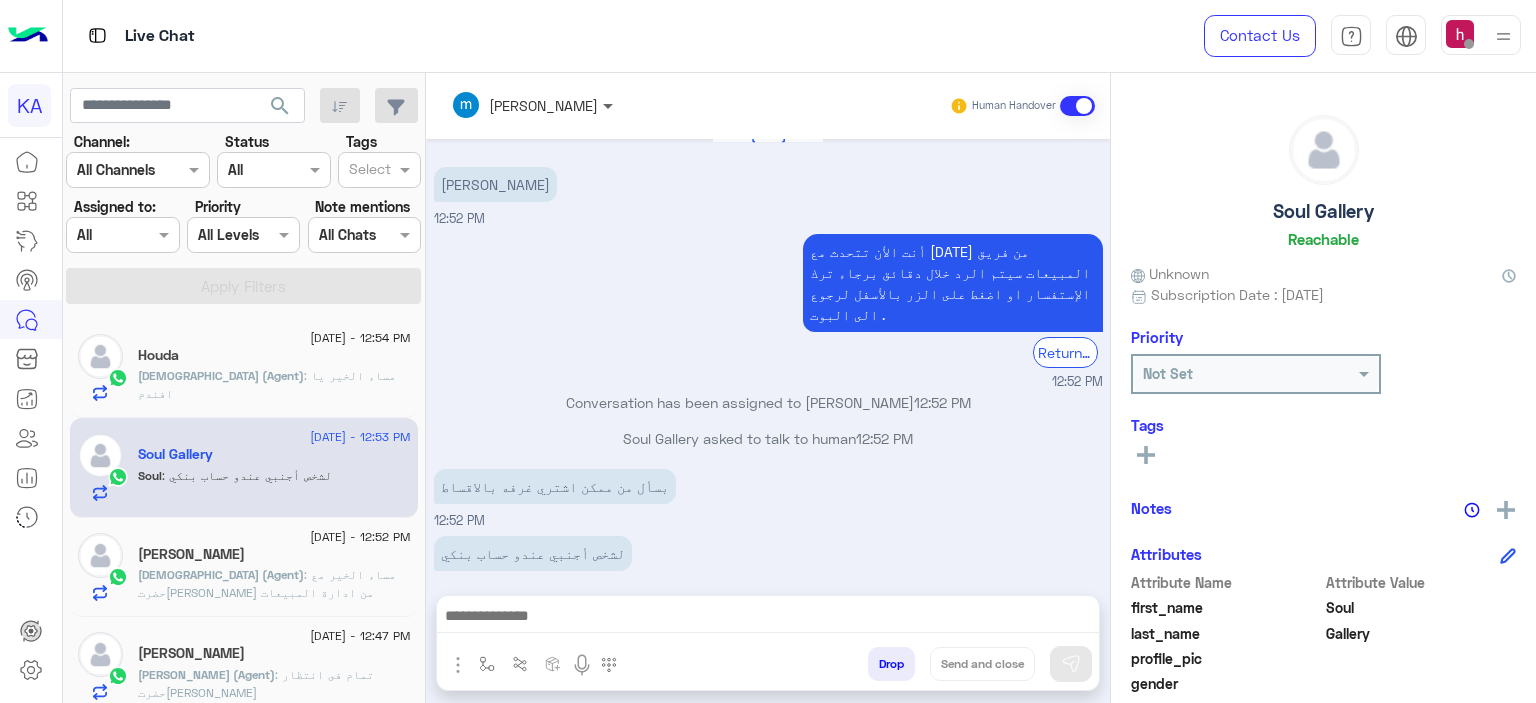 click at bounding box center (610, 105) 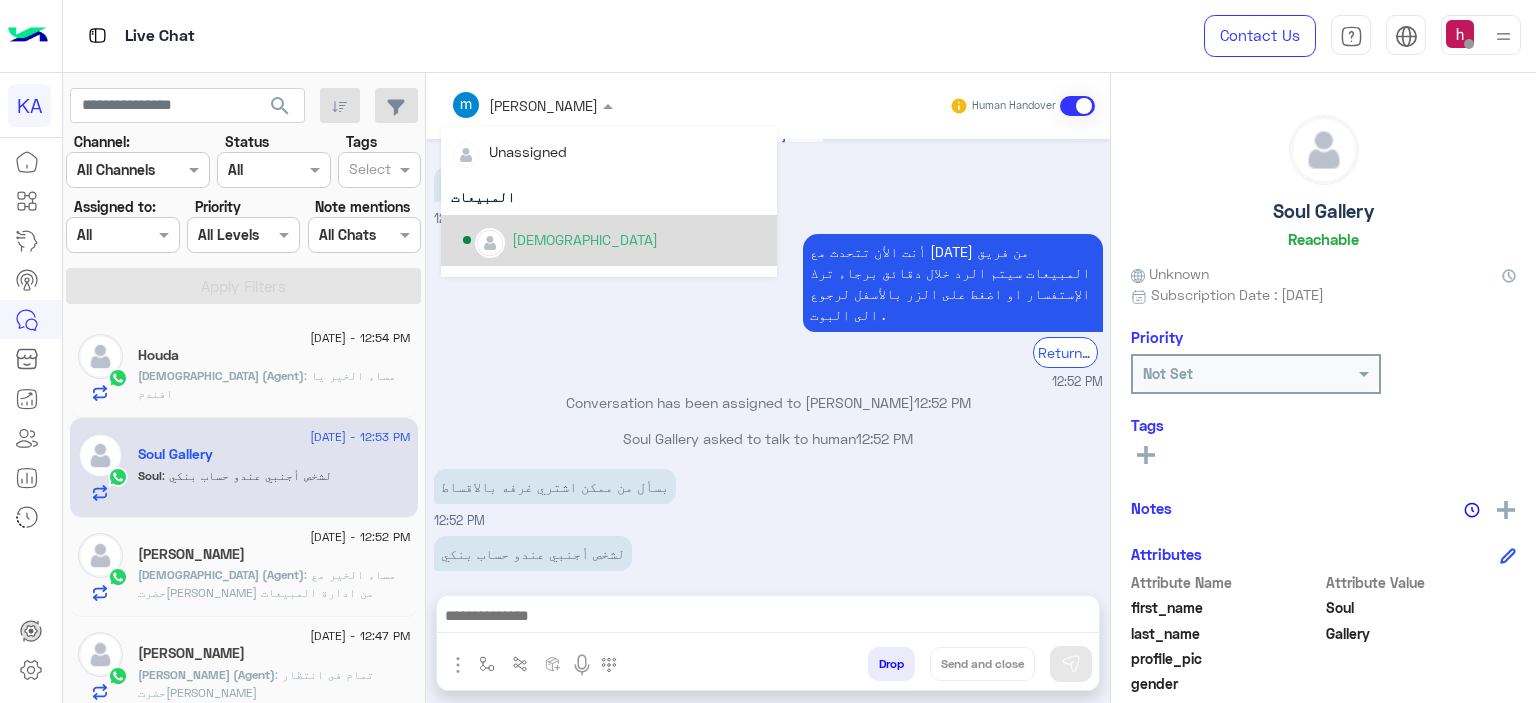 click on "[DEMOGRAPHIC_DATA]" at bounding box center [615, 240] 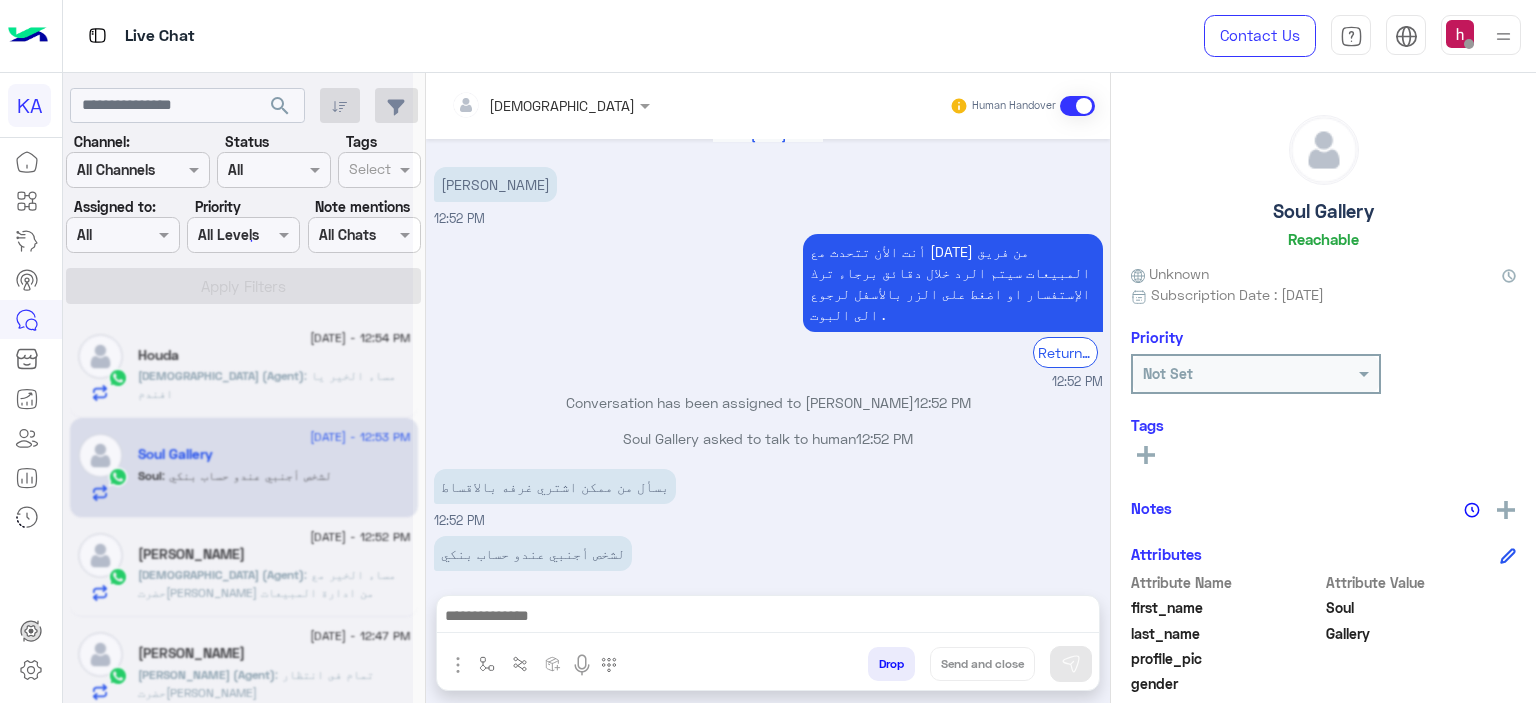 scroll, scrollTop: 48, scrollLeft: 0, axis: vertical 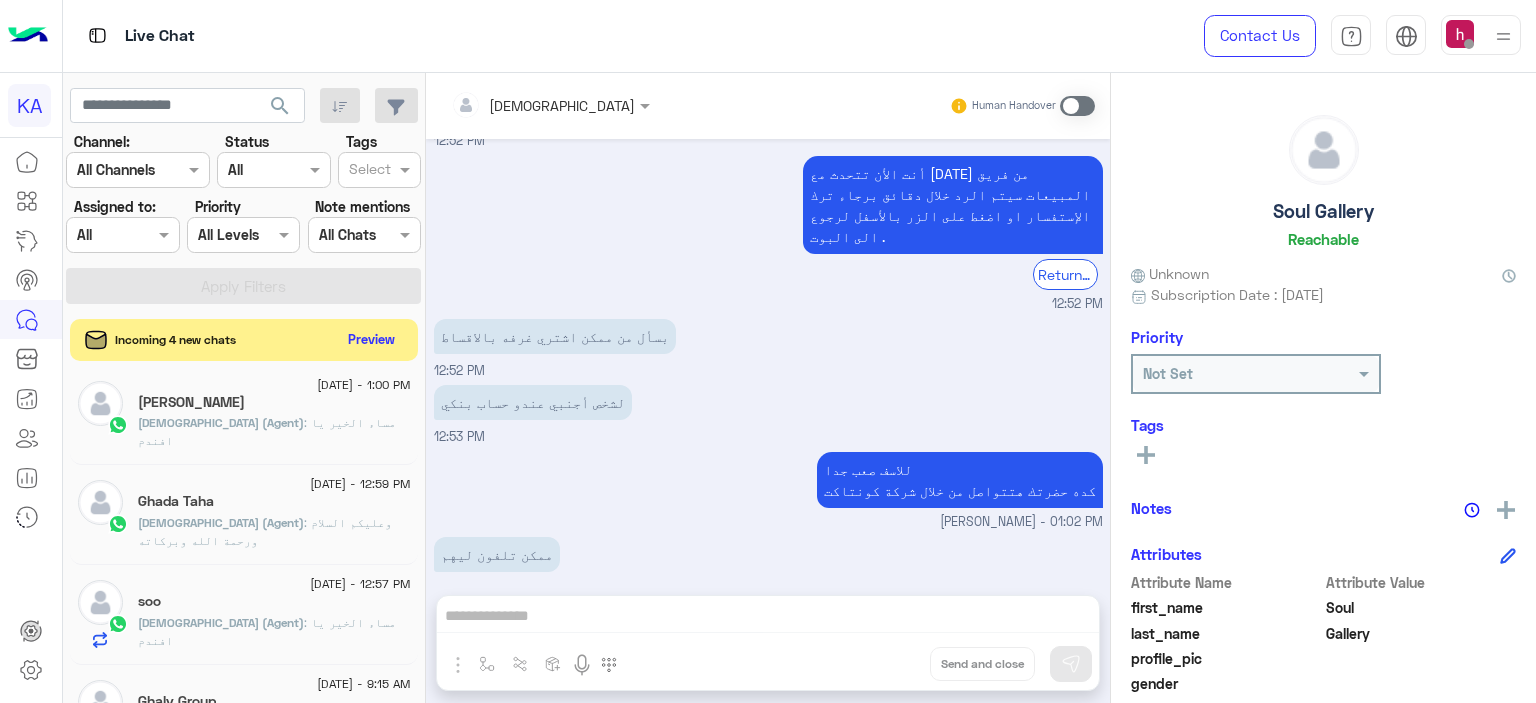click on "Preview" 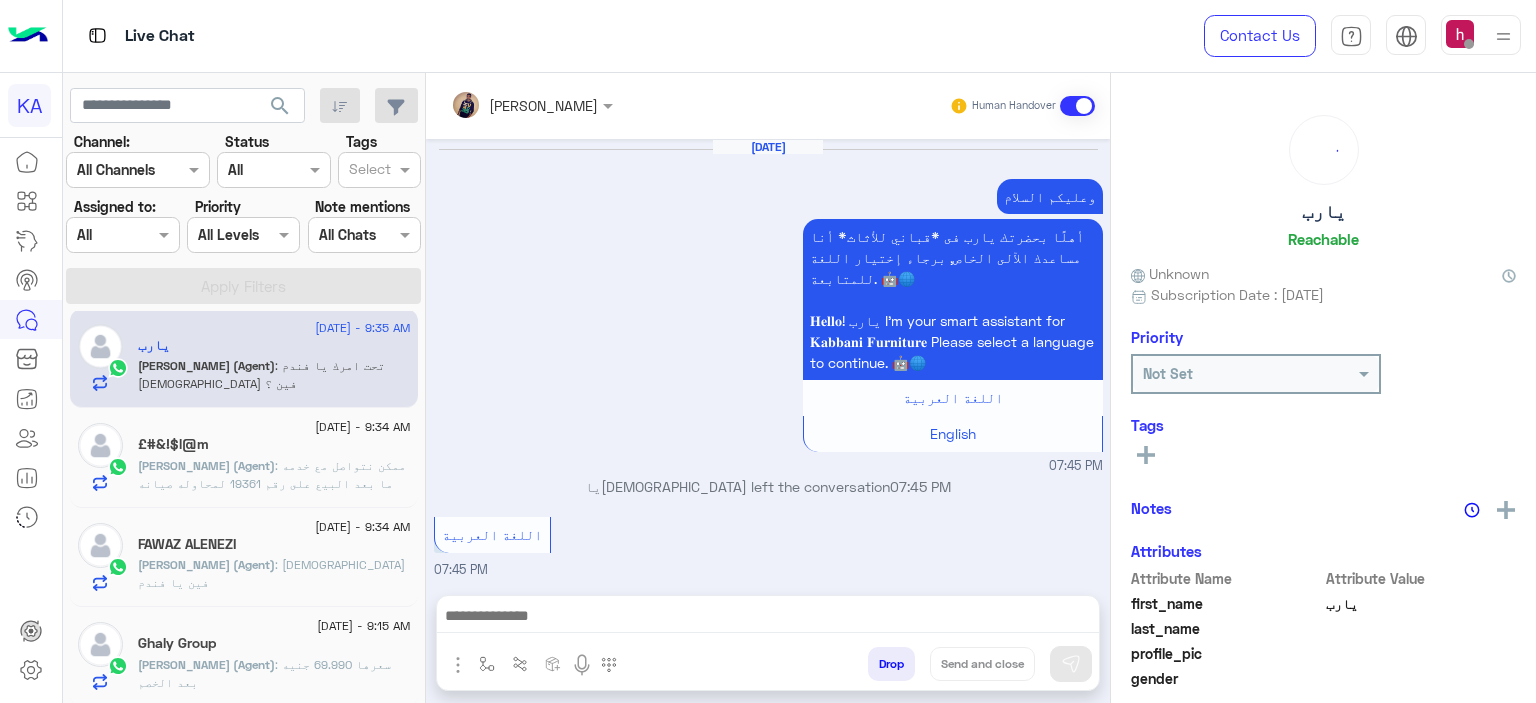 scroll, scrollTop: 1947, scrollLeft: 0, axis: vertical 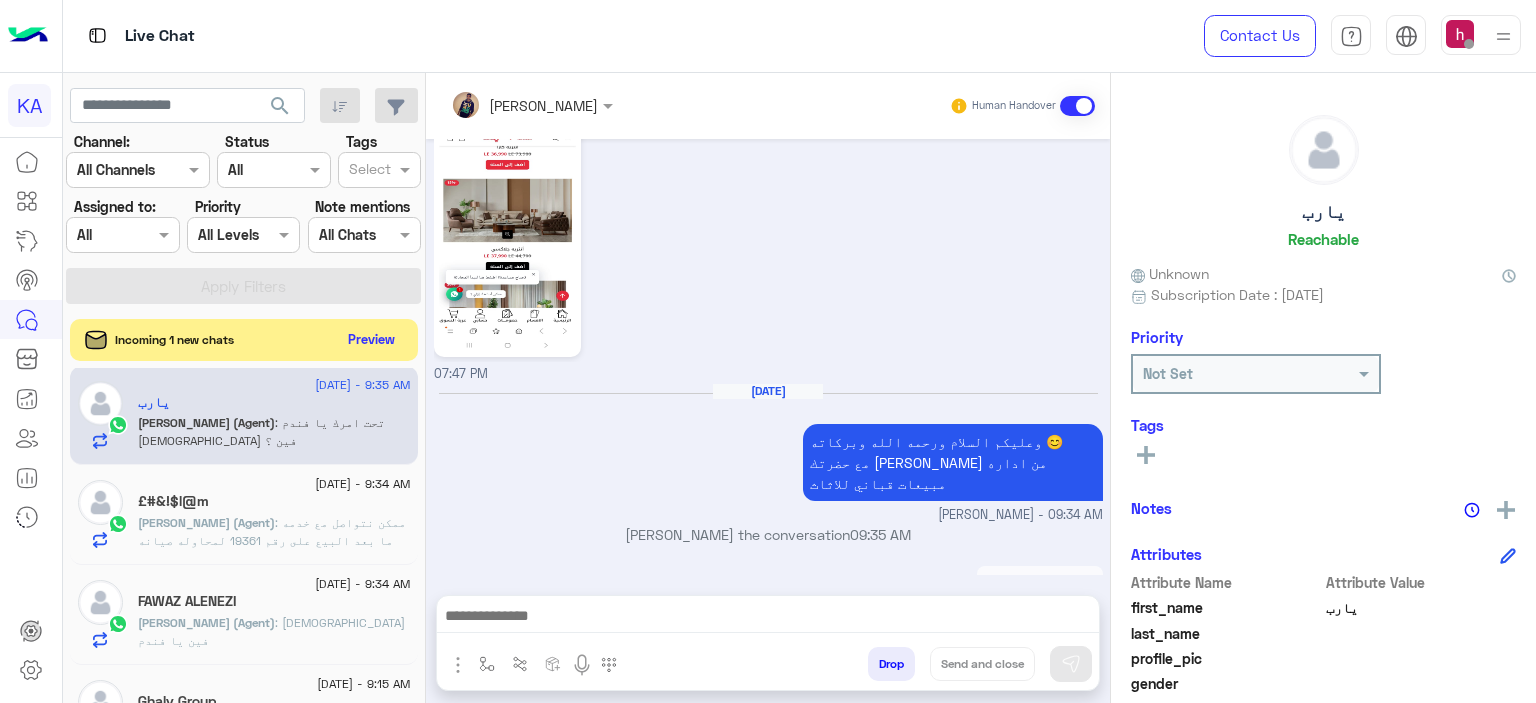 click on "Preview" 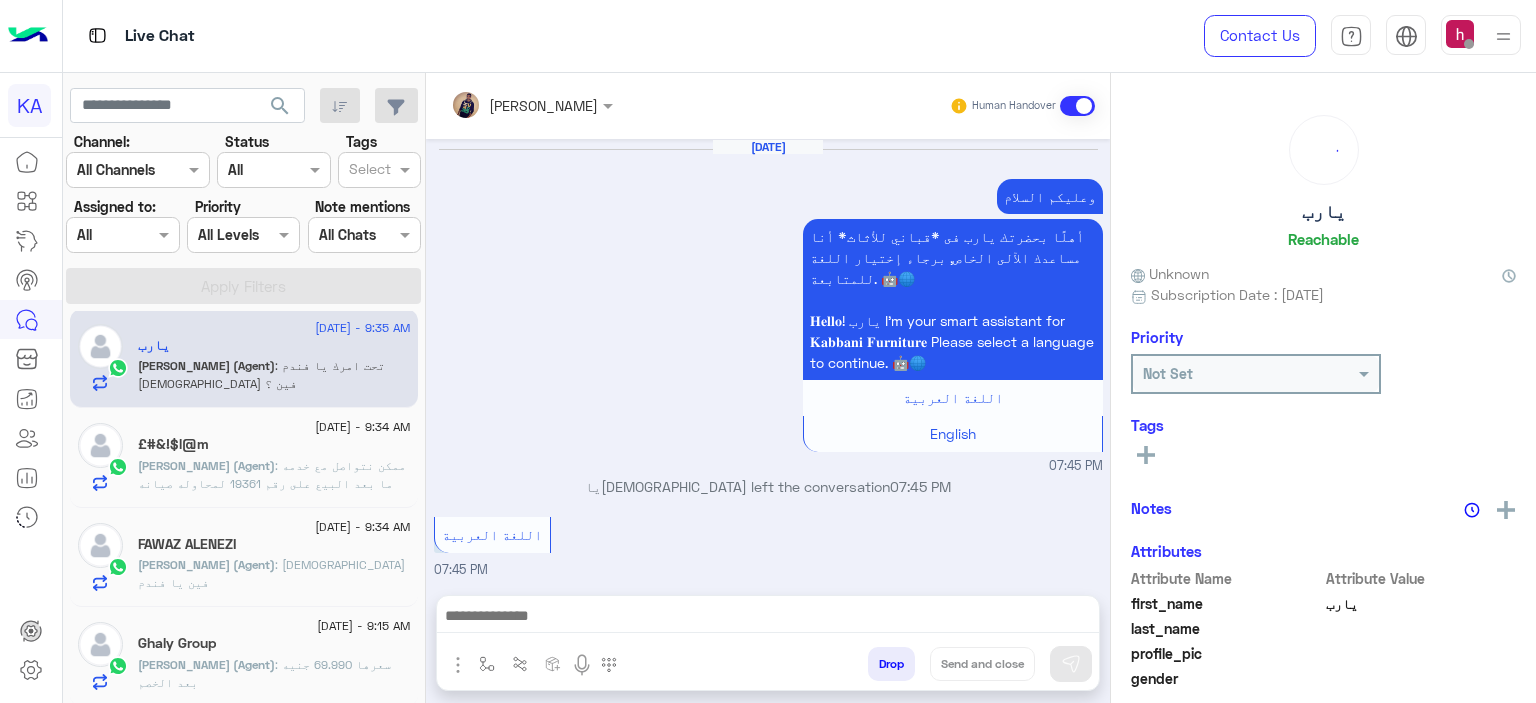scroll, scrollTop: 1947, scrollLeft: 0, axis: vertical 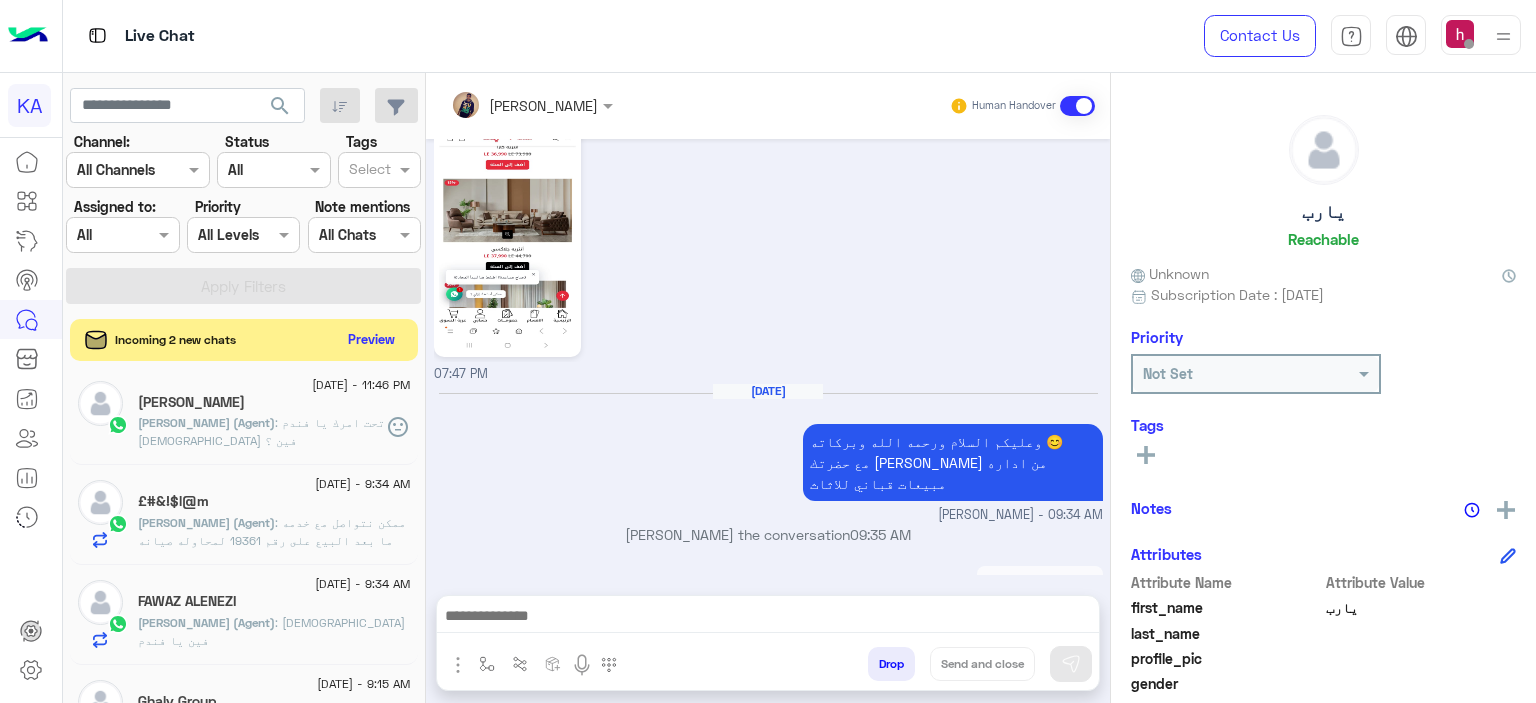 click on "Preview" 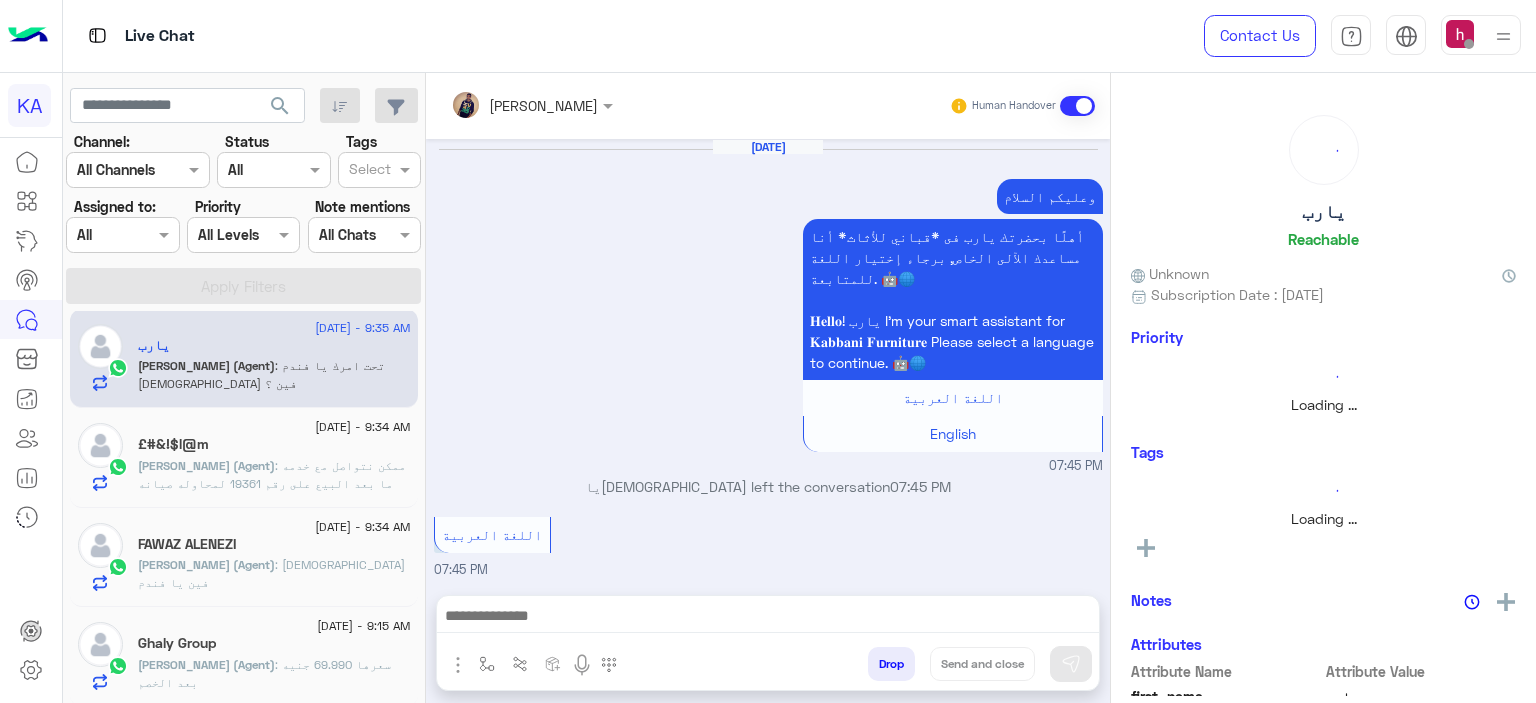 scroll, scrollTop: 1947, scrollLeft: 0, axis: vertical 